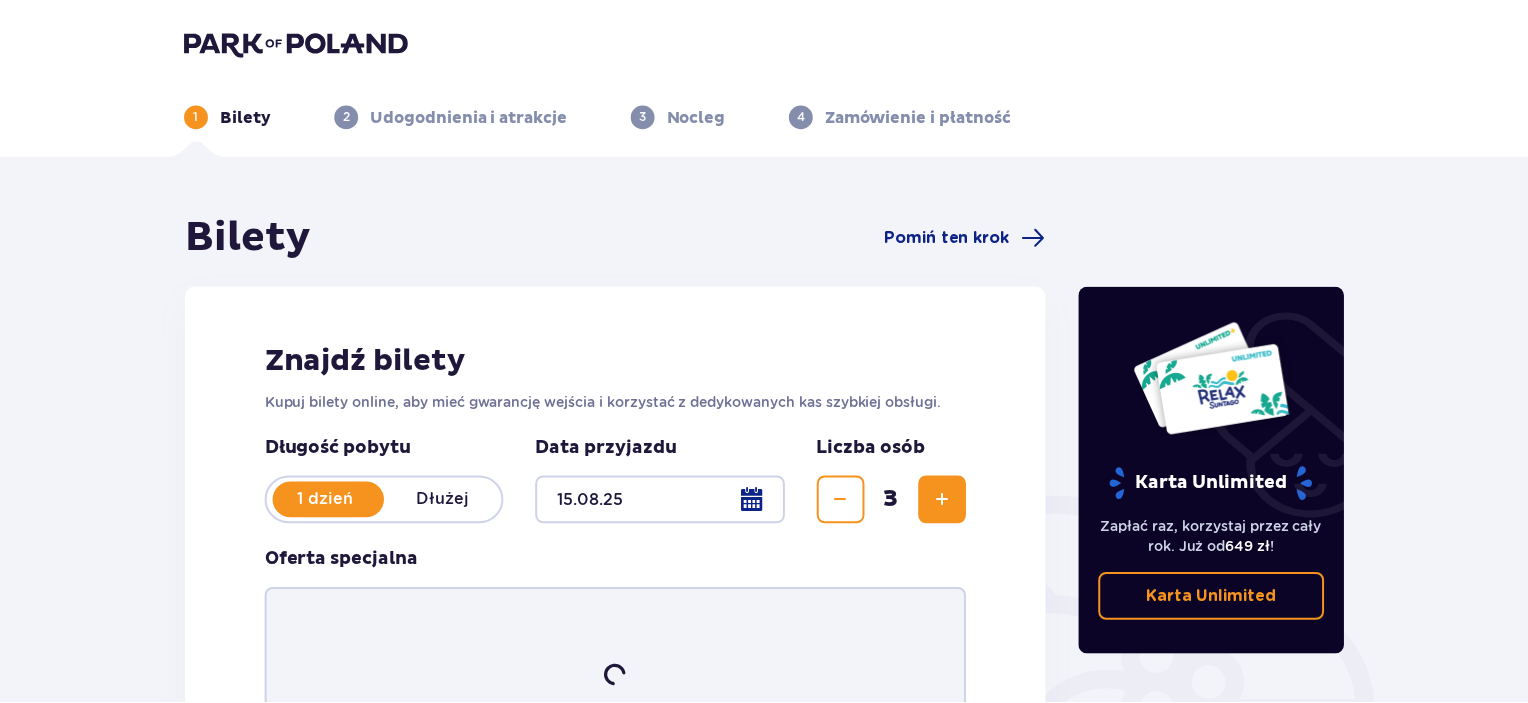 scroll, scrollTop: 0, scrollLeft: 0, axis: both 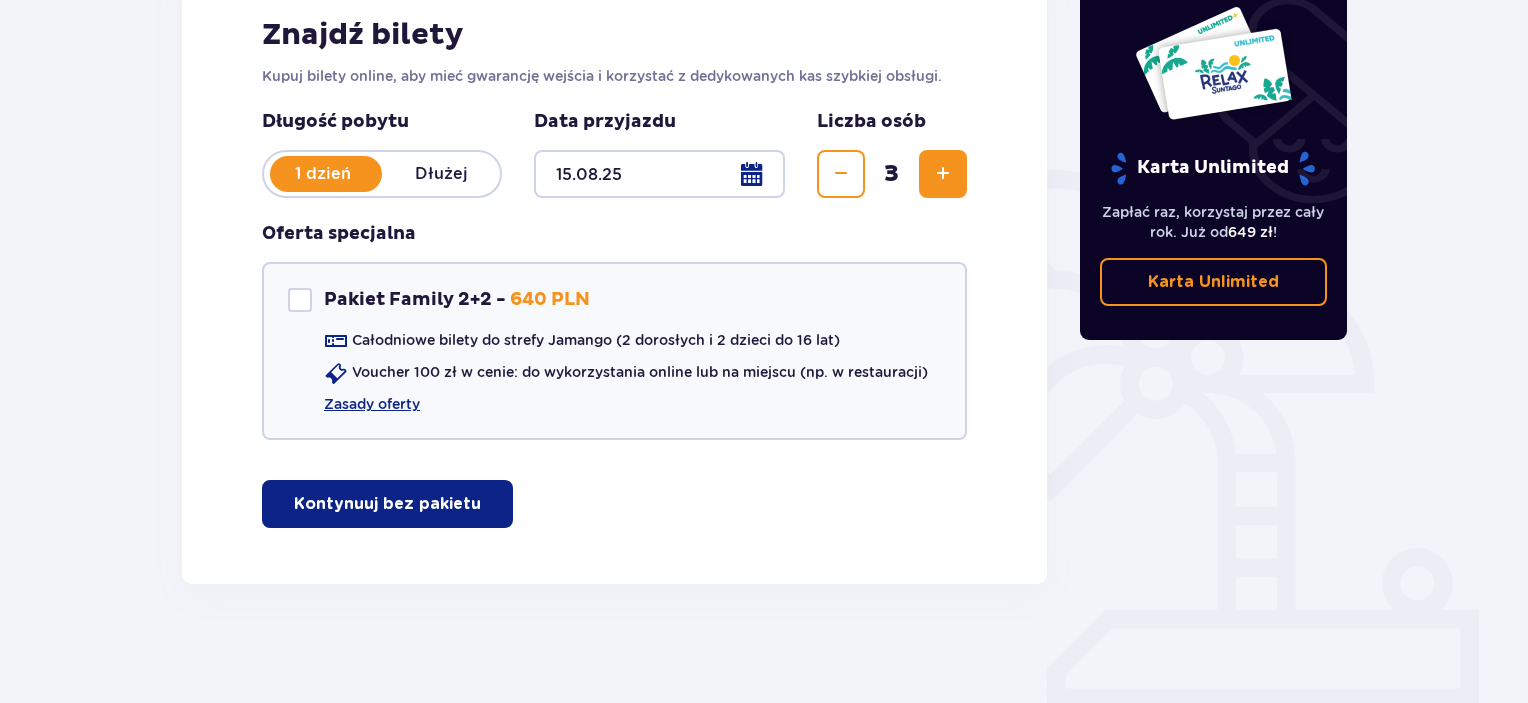 drag, startPoint x: 924, startPoint y: 549, endPoint x: 900, endPoint y: 608, distance: 63.694584 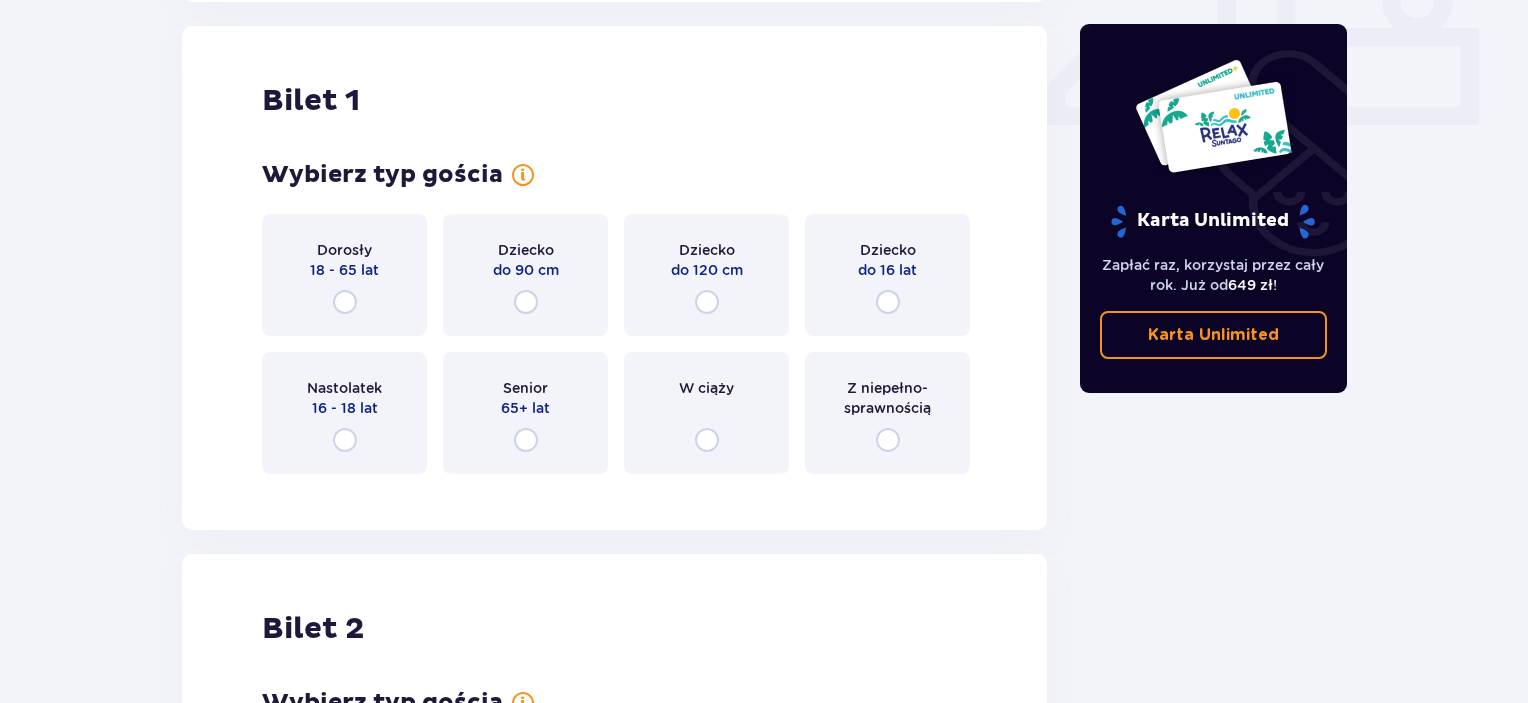 scroll, scrollTop: 909, scrollLeft: 0, axis: vertical 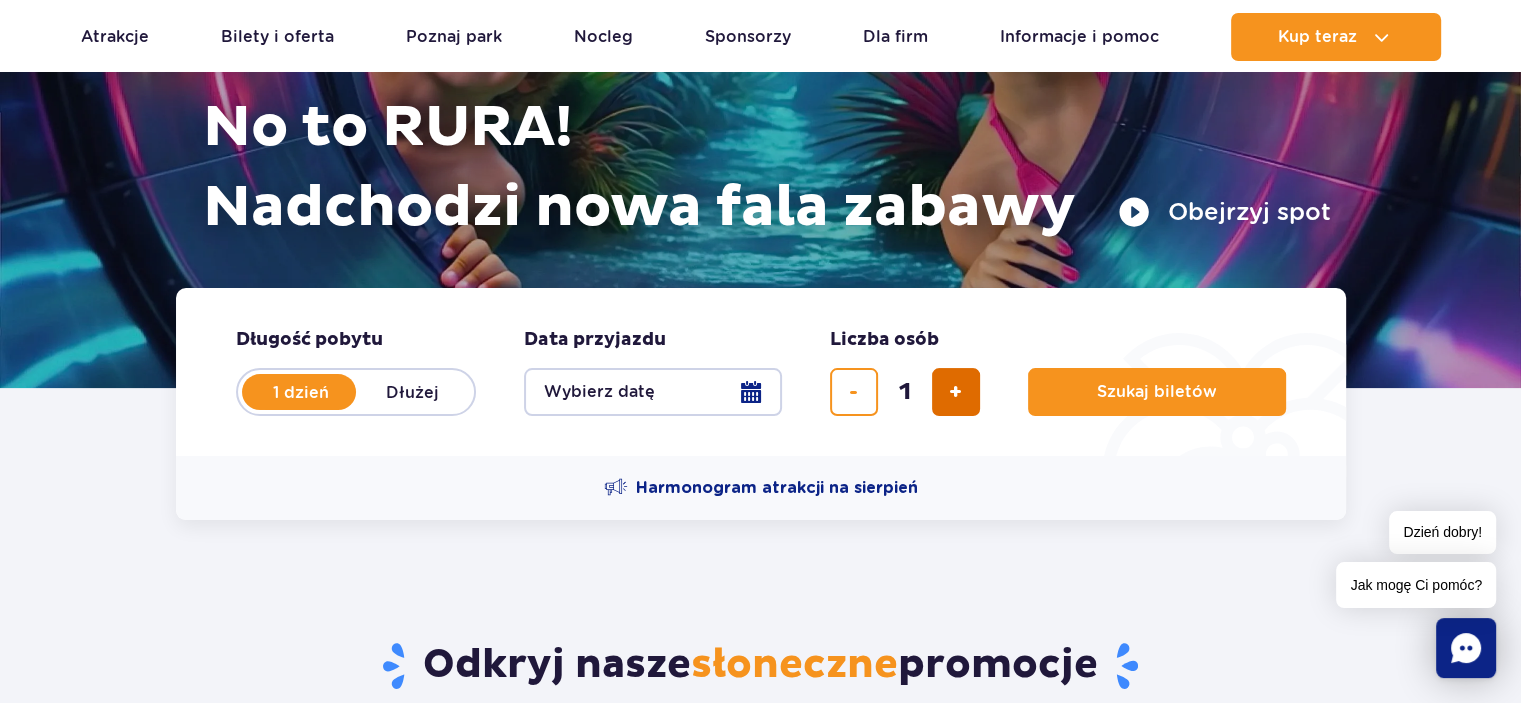 click at bounding box center [955, 392] 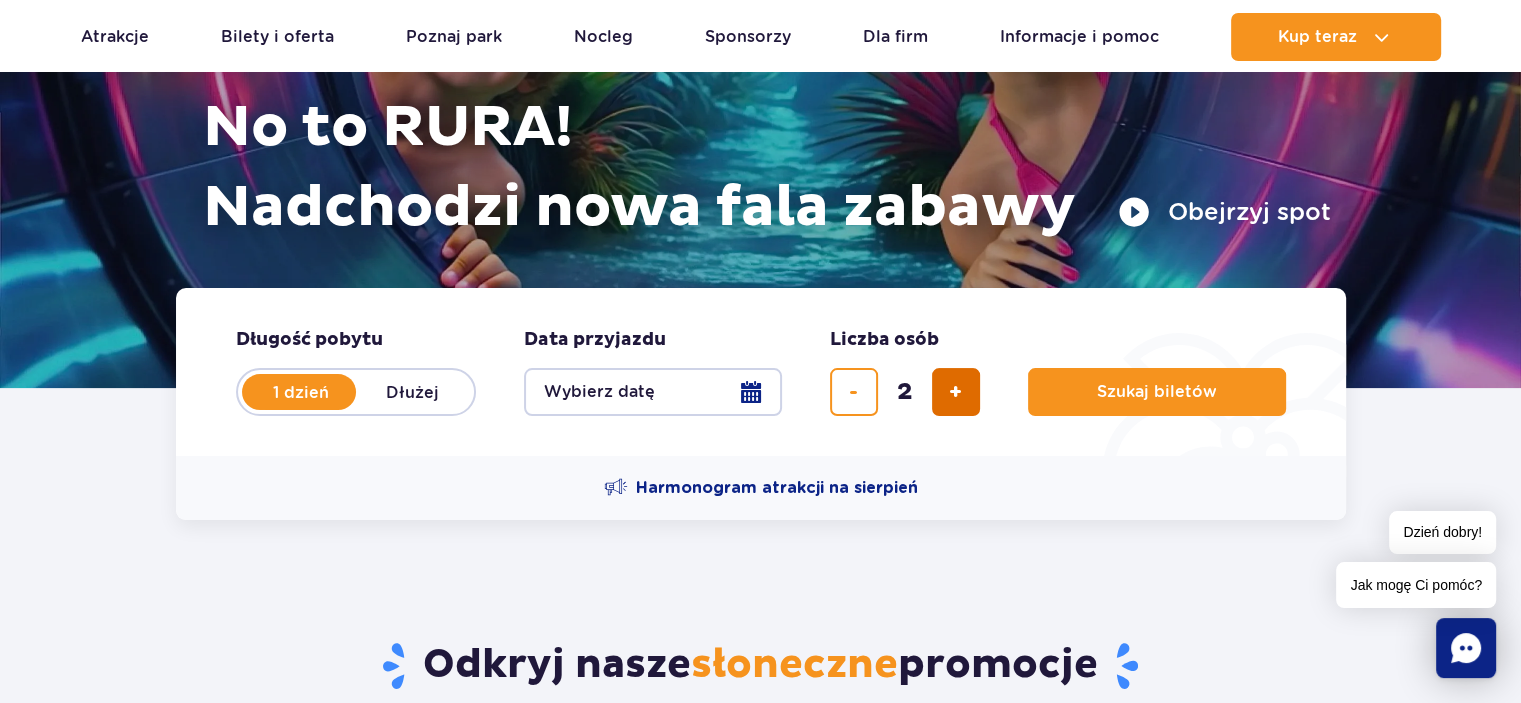 click at bounding box center [955, 392] 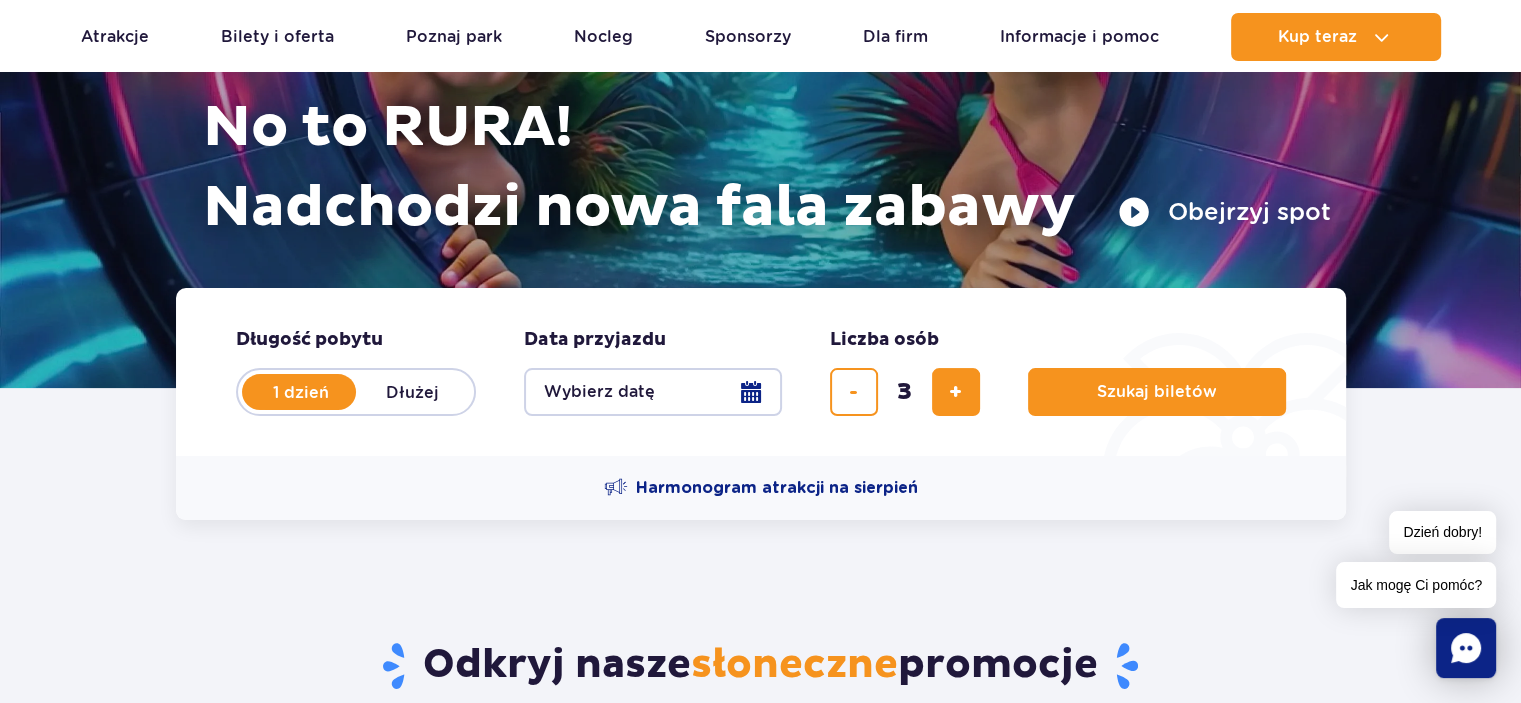 click on "Wybierz datę" at bounding box center [653, 392] 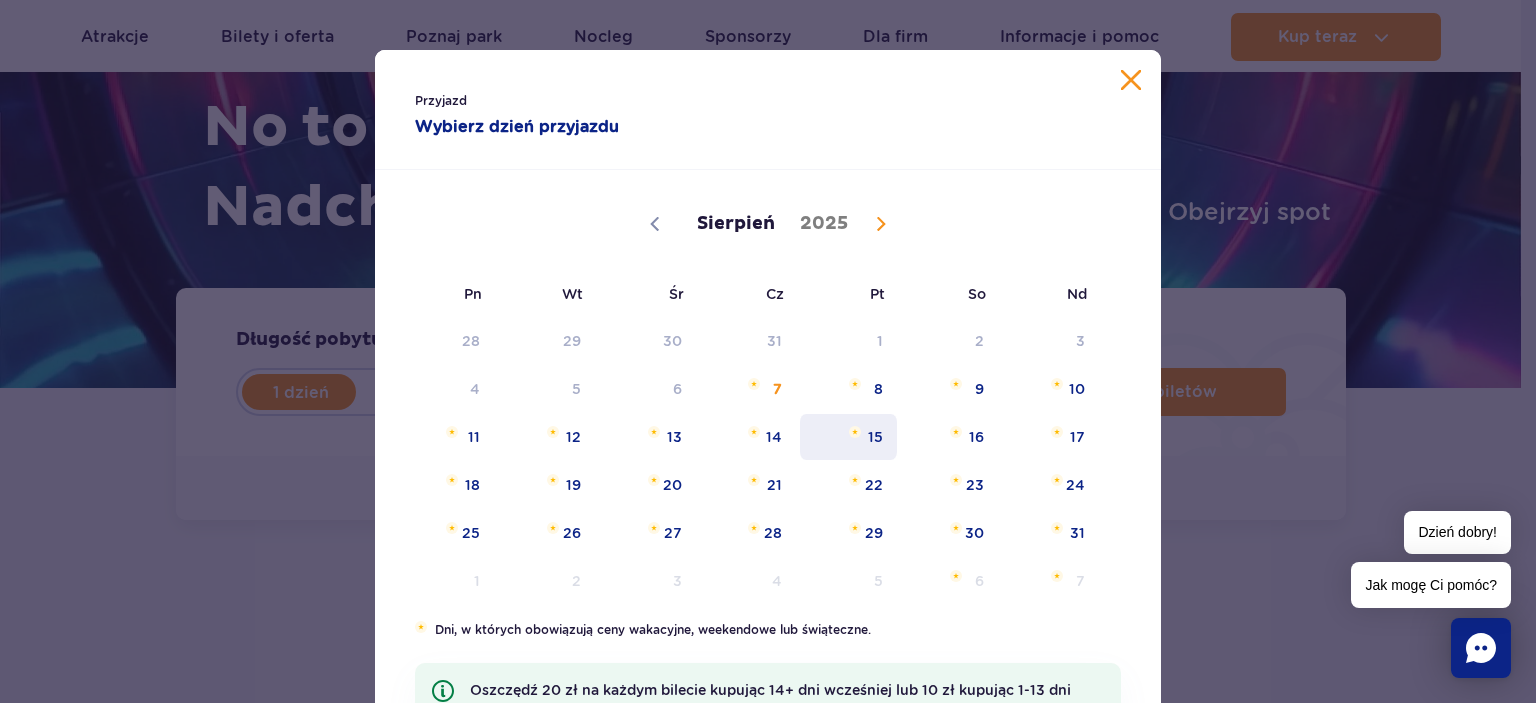 click on "15" at bounding box center [848, 437] 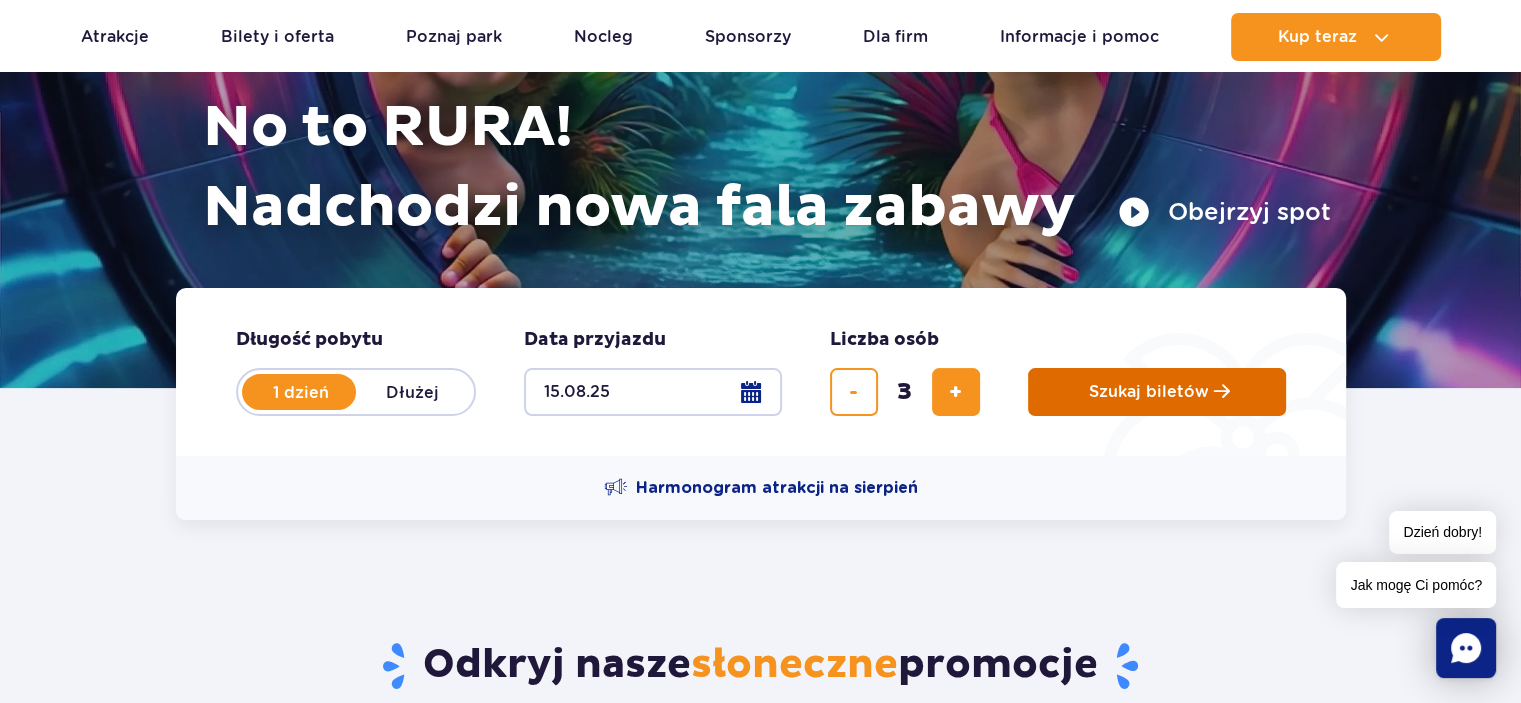 click on "Szukaj biletów" at bounding box center [1149, 392] 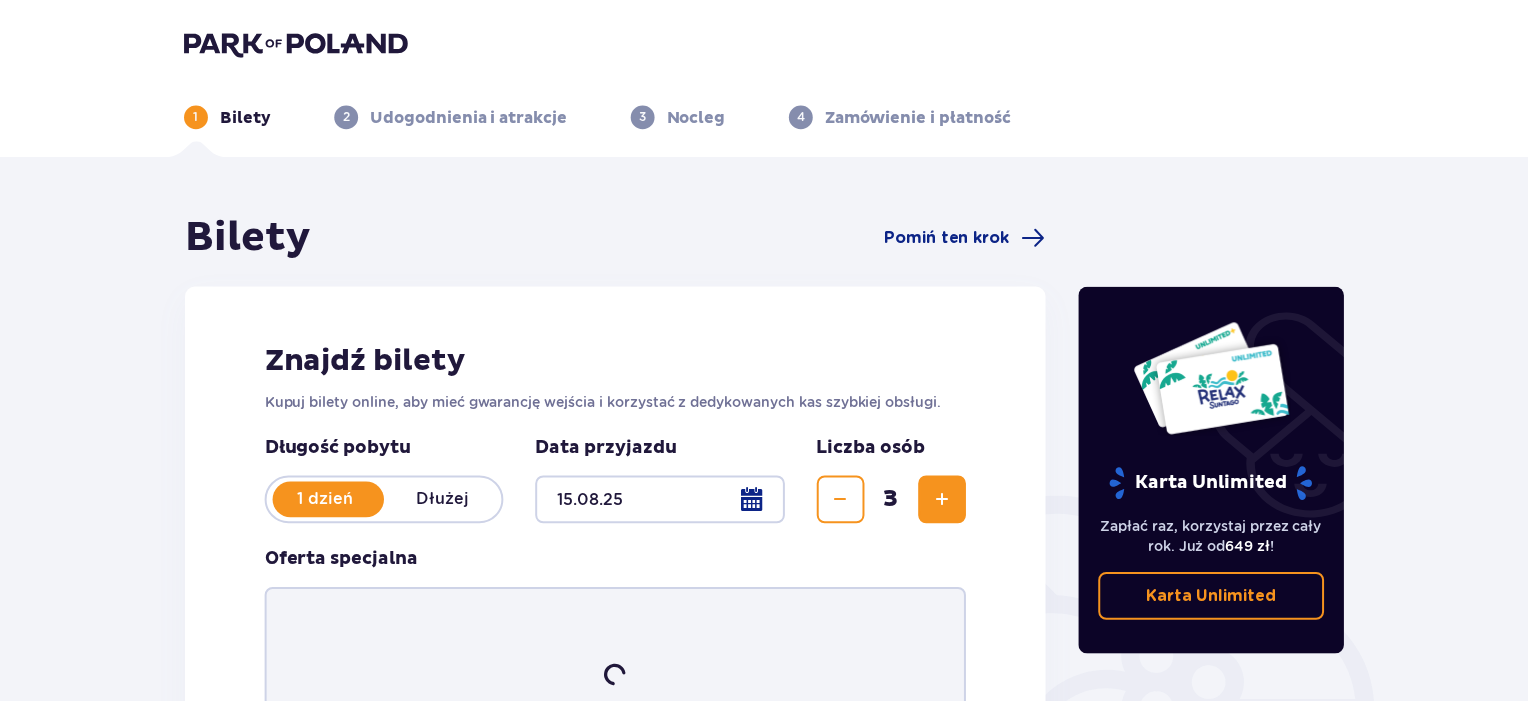 scroll, scrollTop: 0, scrollLeft: 0, axis: both 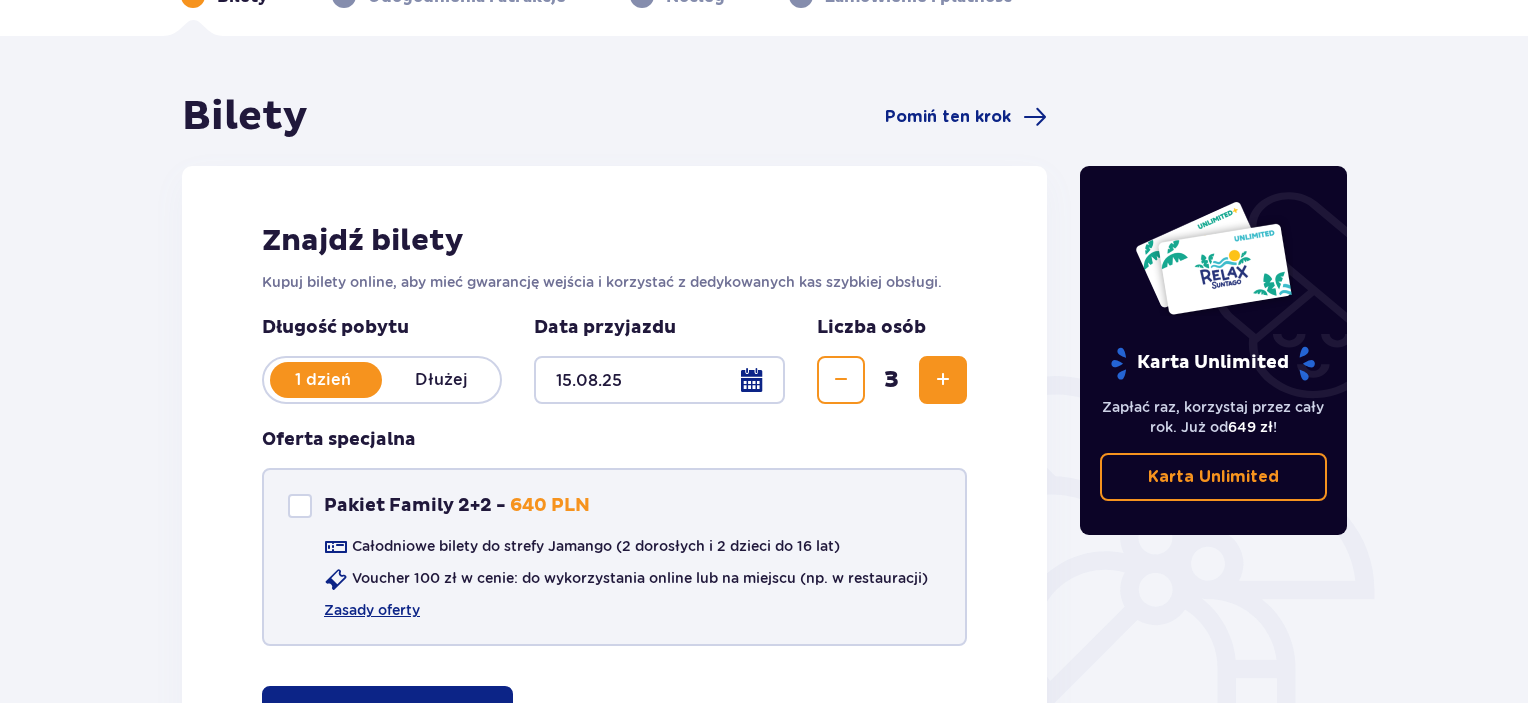 click at bounding box center [300, 506] 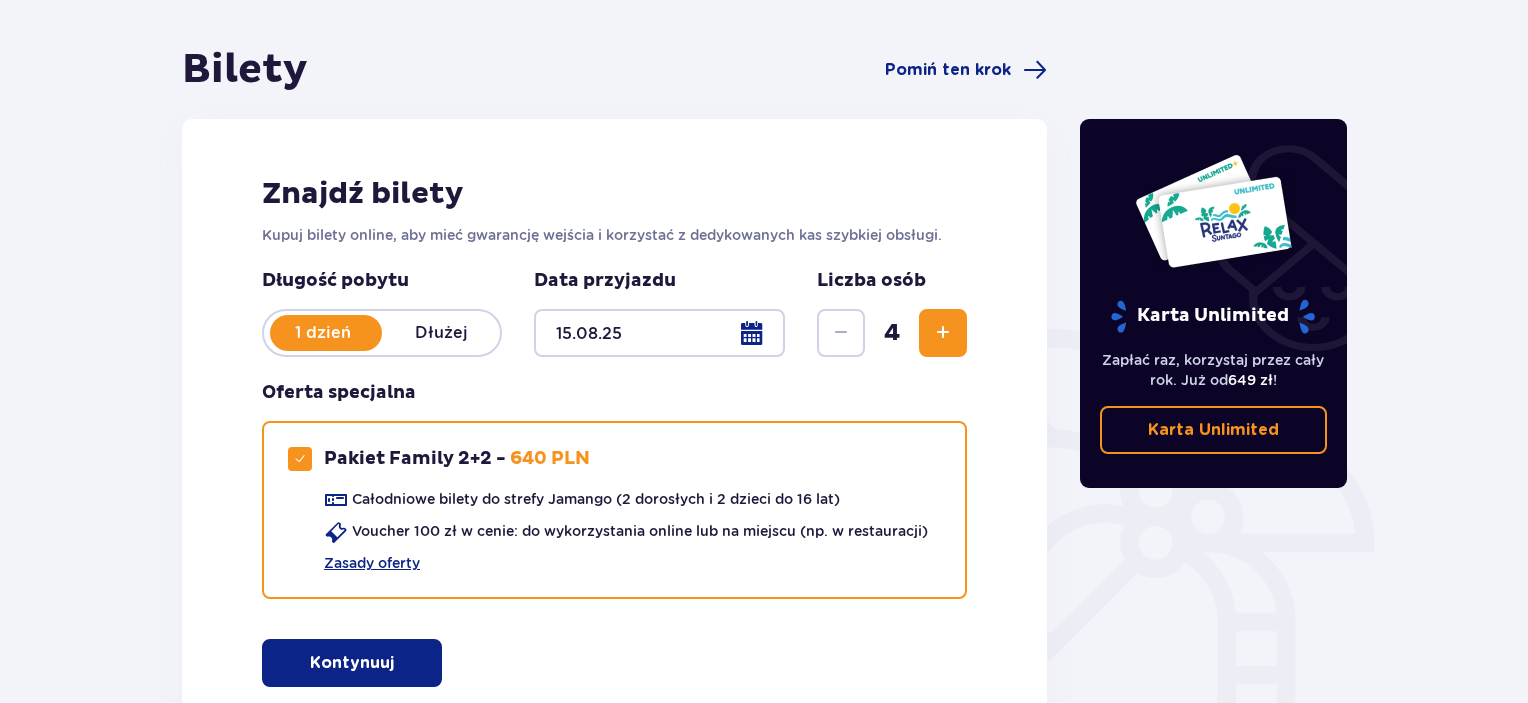 scroll, scrollTop: 166, scrollLeft: 0, axis: vertical 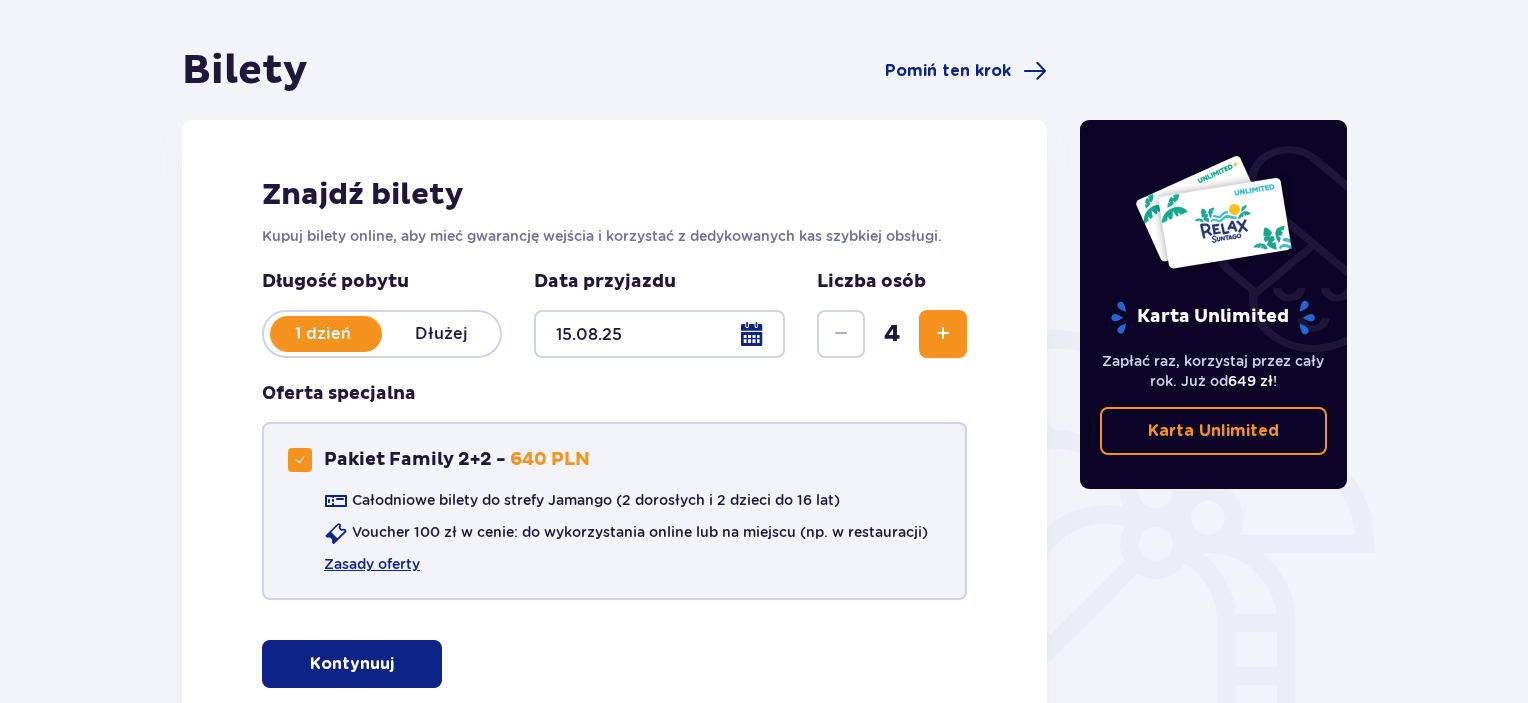 click at bounding box center [300, 460] 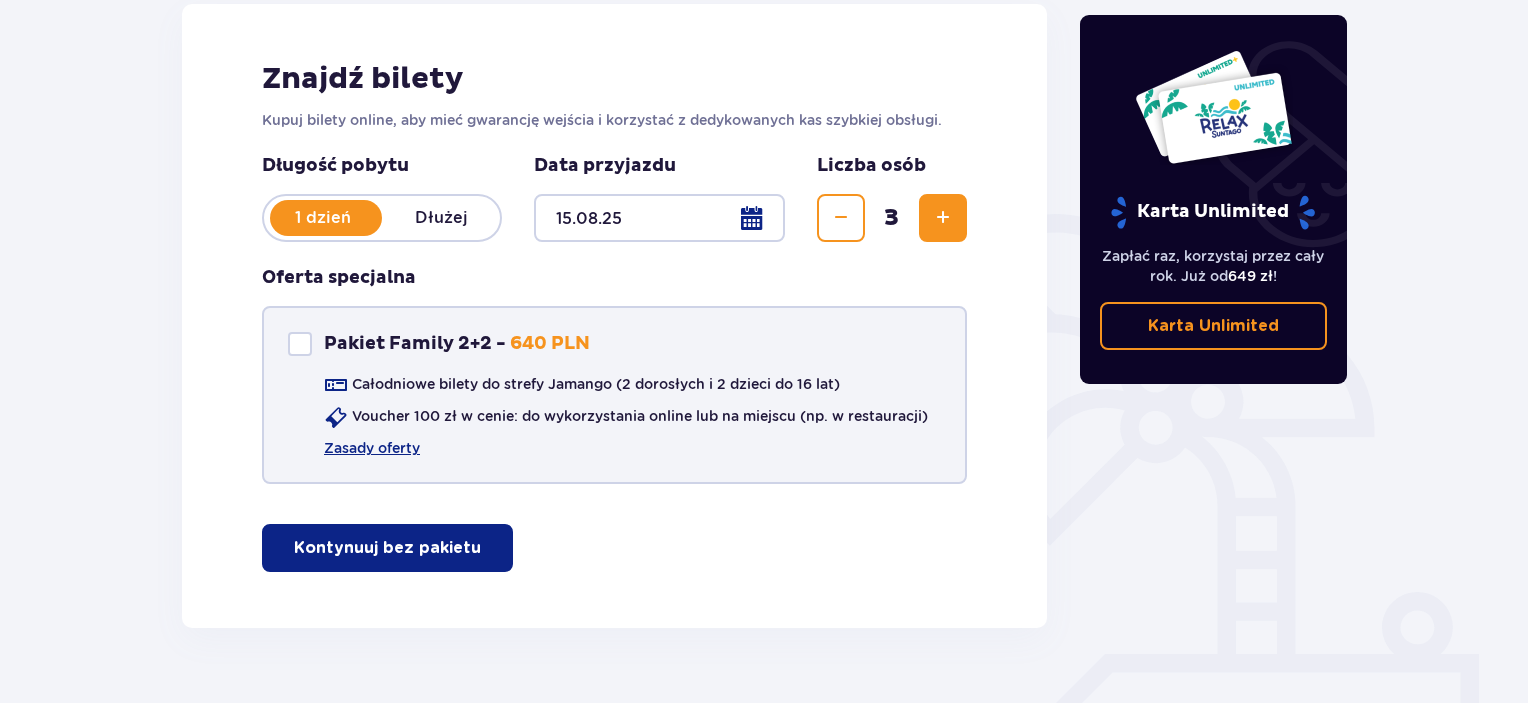 scroll, scrollTop: 286, scrollLeft: 0, axis: vertical 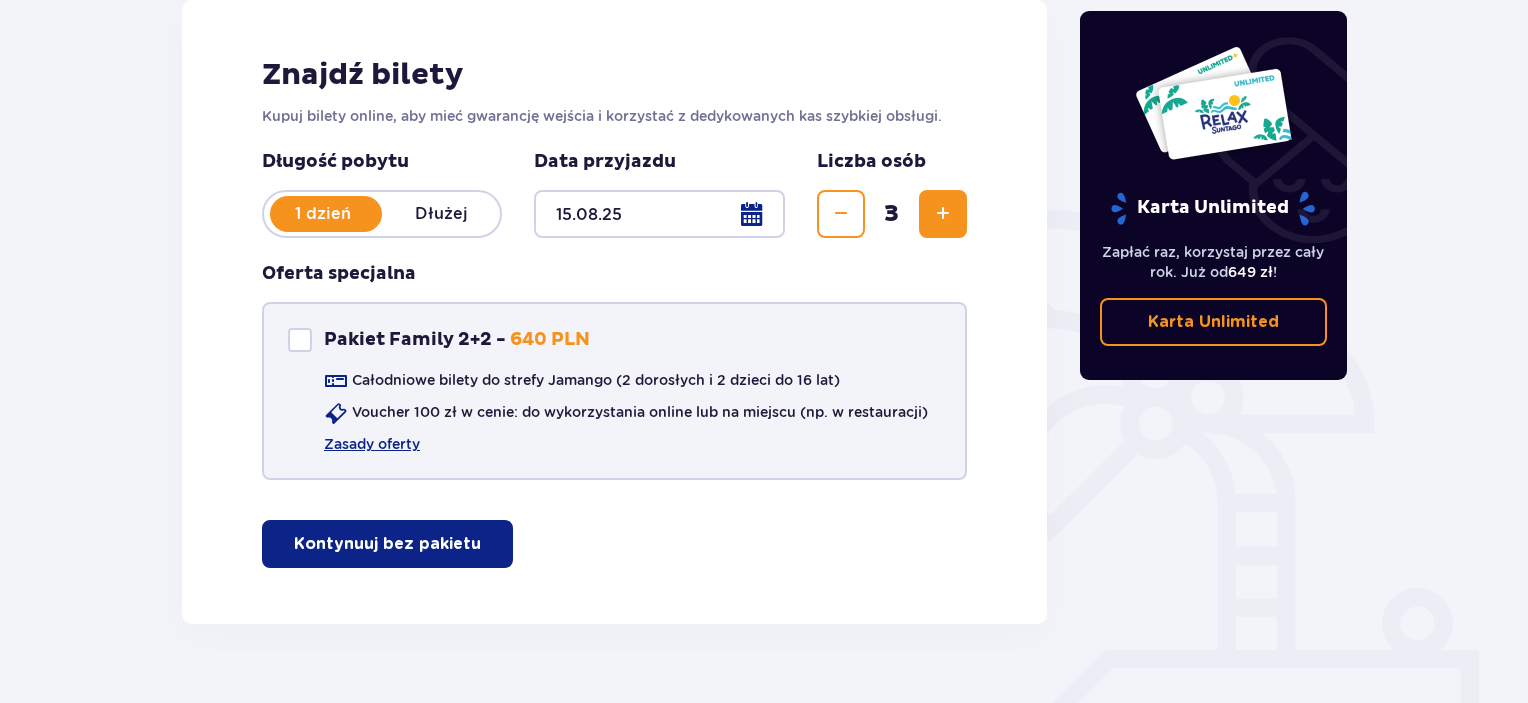click on "Kontynuuj bez pakietu" at bounding box center [387, 544] 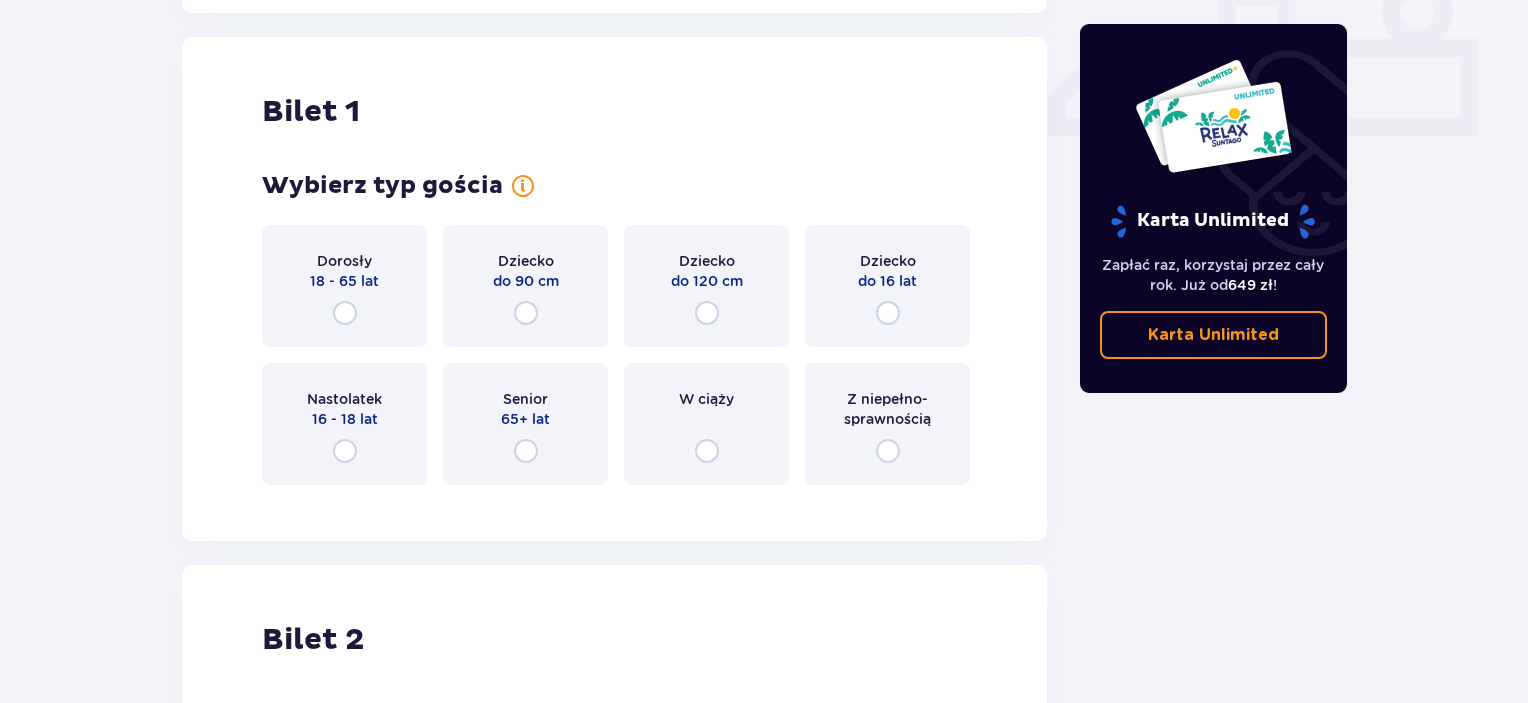 scroll, scrollTop: 909, scrollLeft: 0, axis: vertical 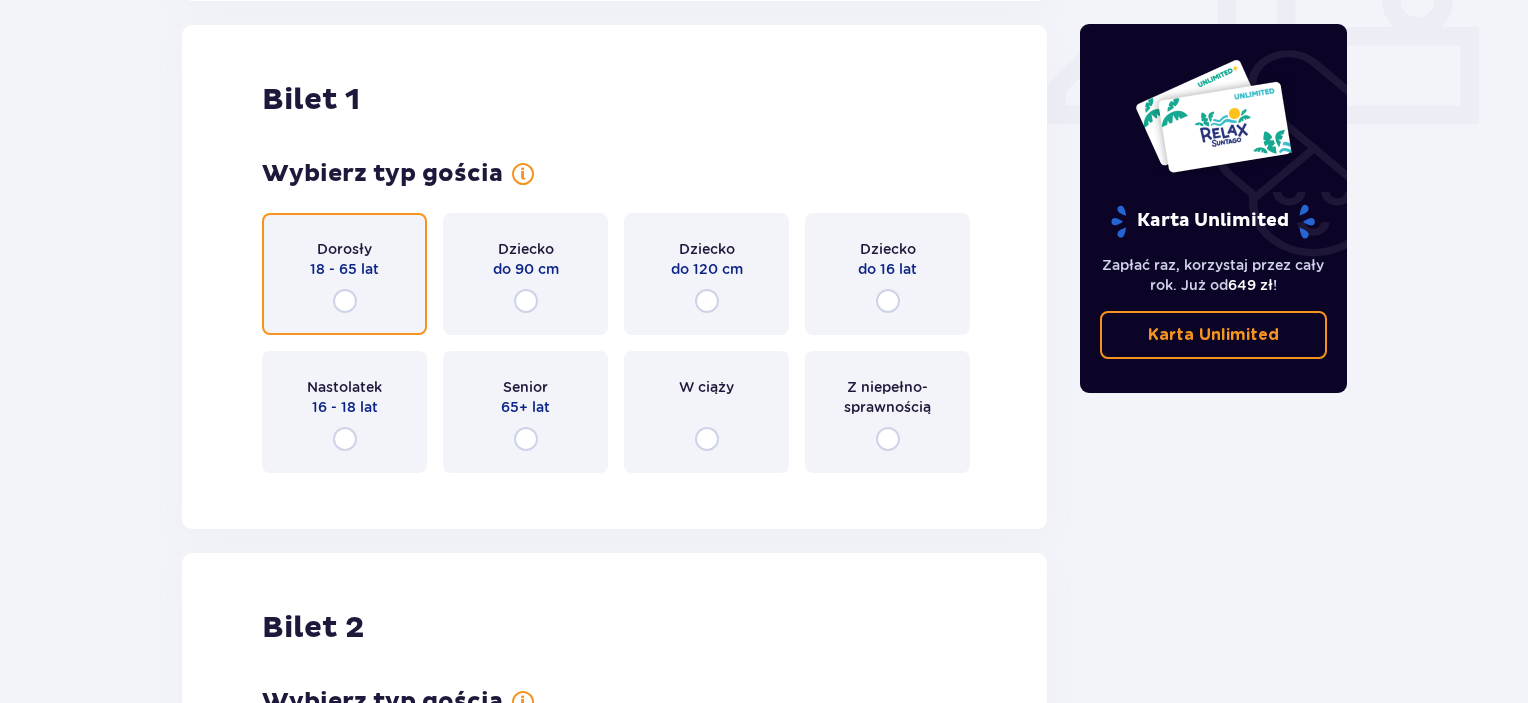 click at bounding box center (345, 301) 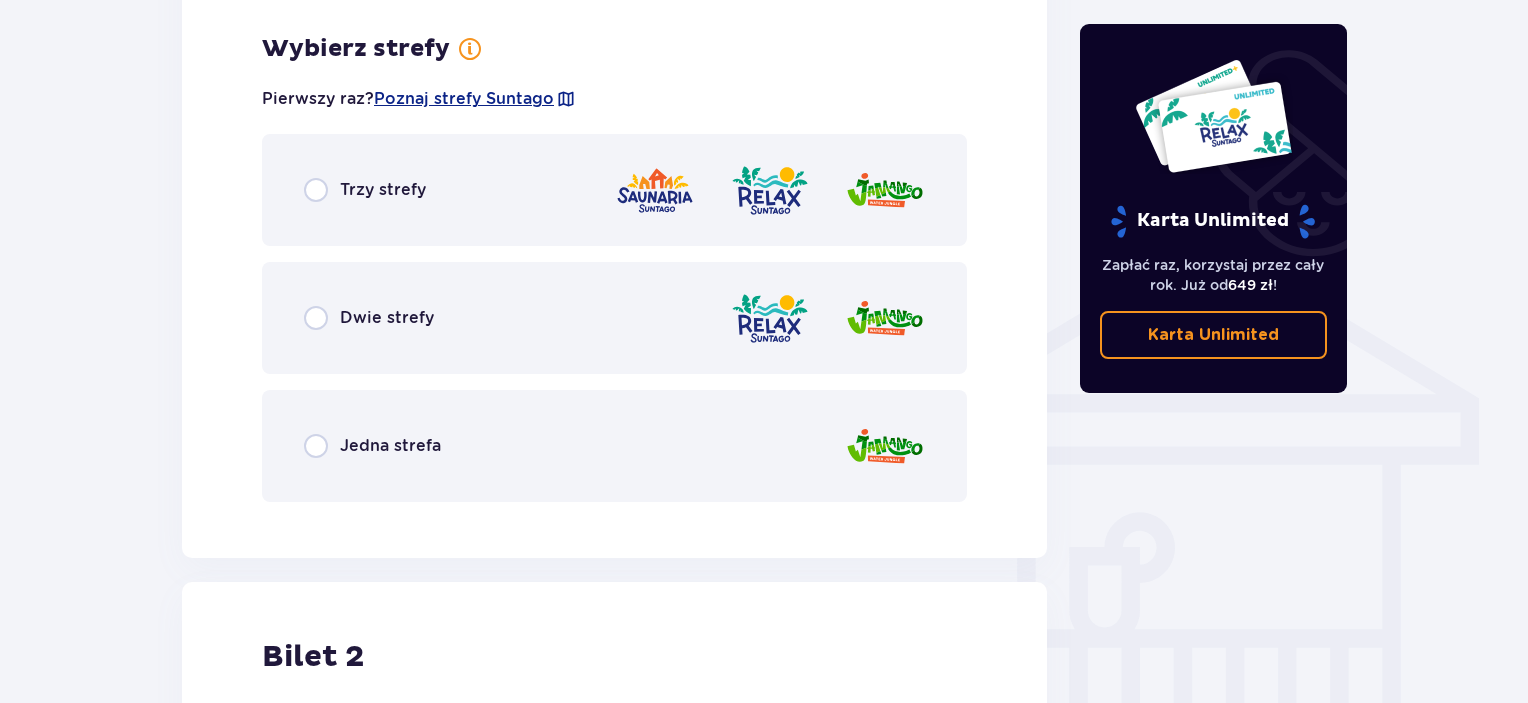 scroll, scrollTop: 1397, scrollLeft: 0, axis: vertical 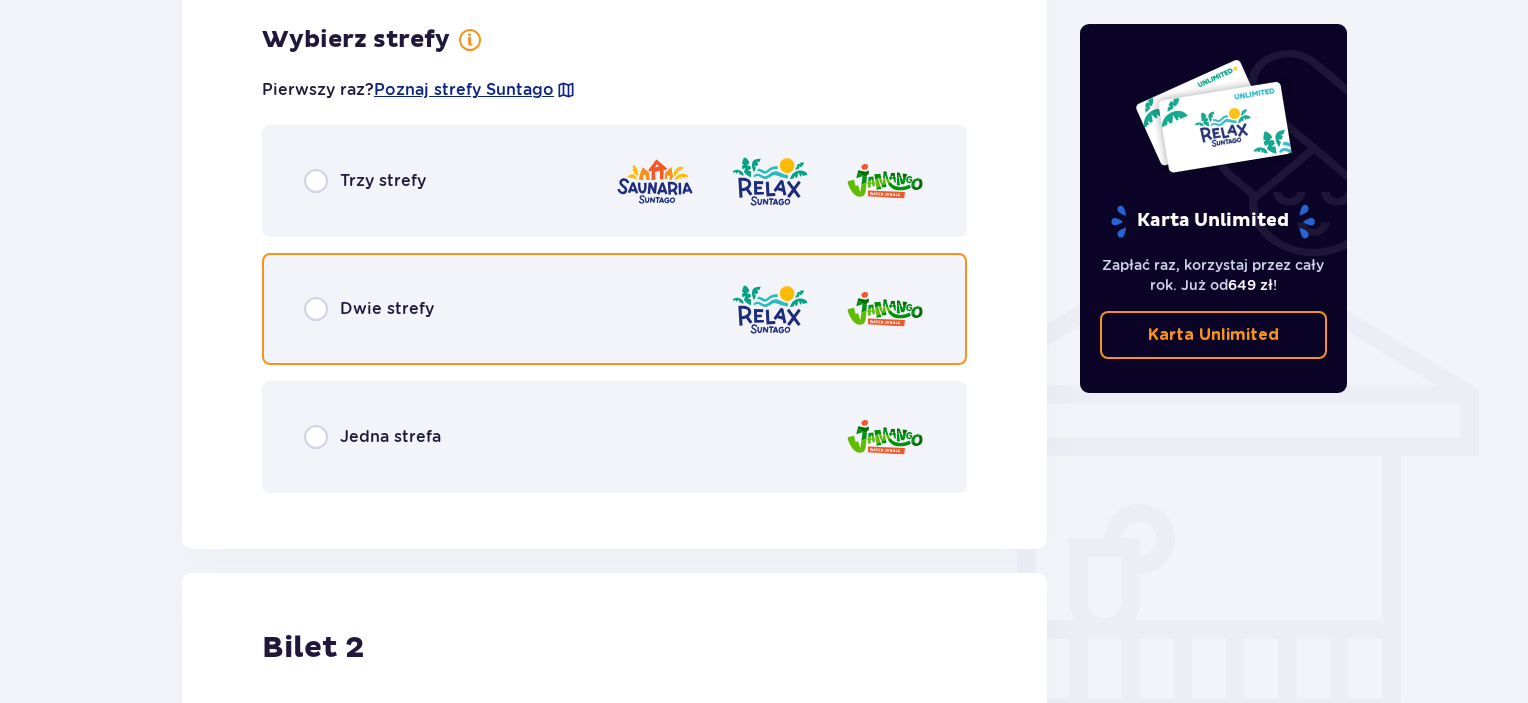 click at bounding box center (316, 309) 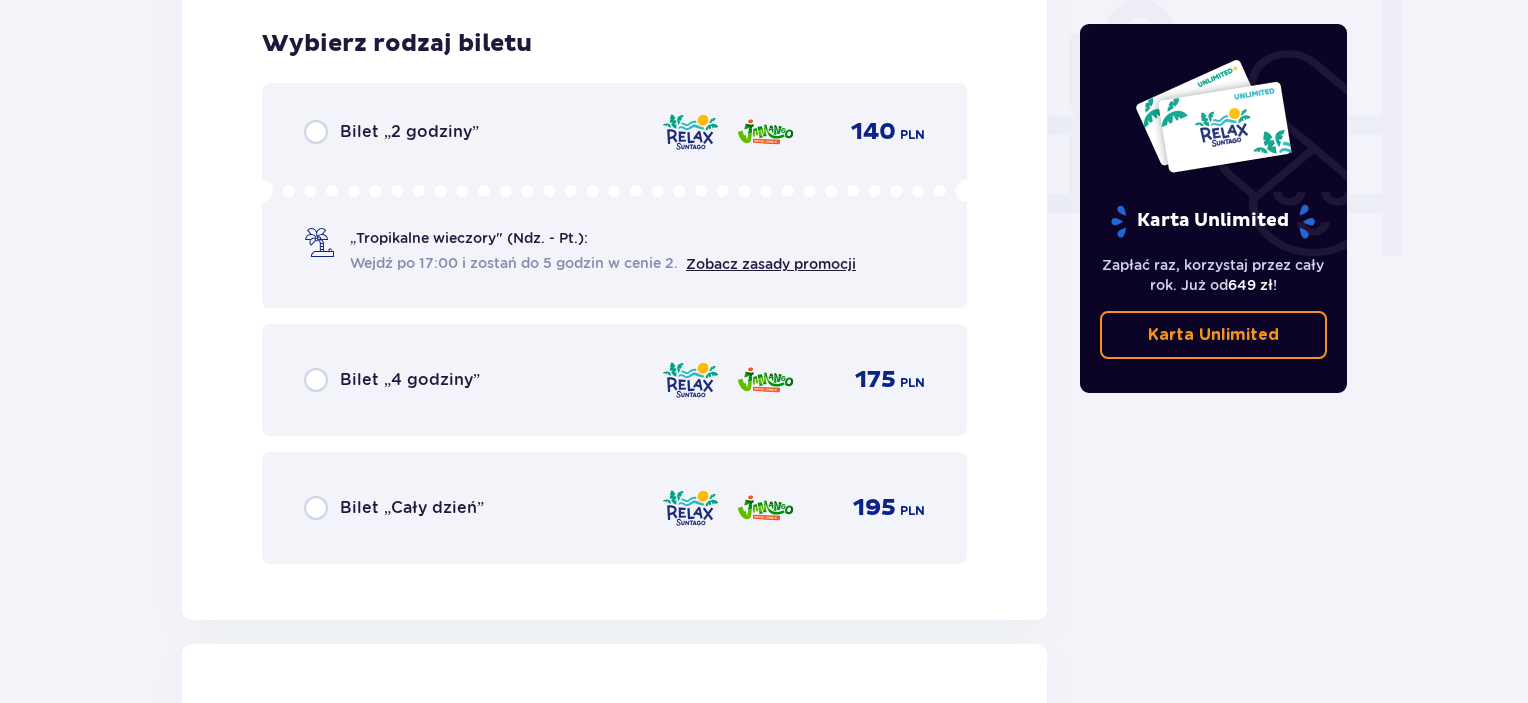 scroll, scrollTop: 1905, scrollLeft: 0, axis: vertical 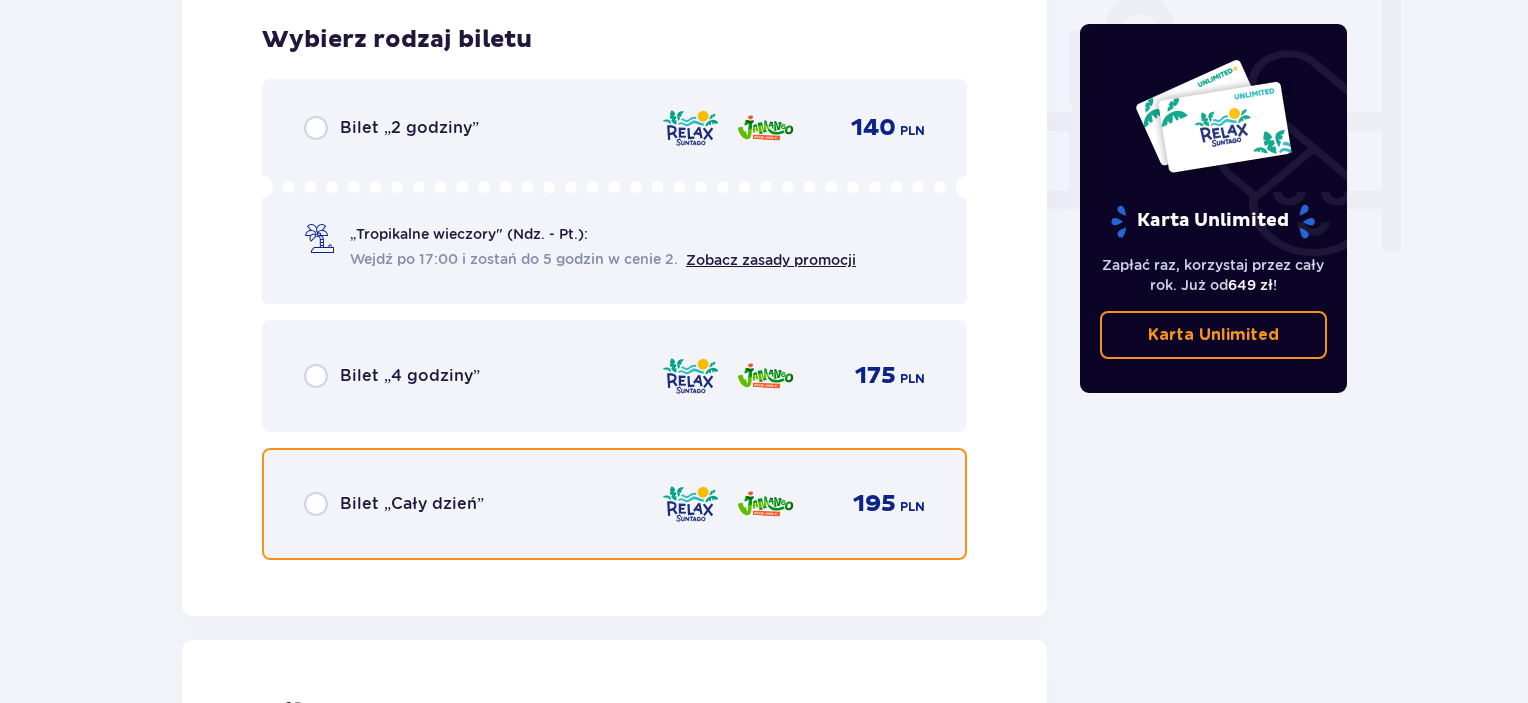 click at bounding box center [316, 504] 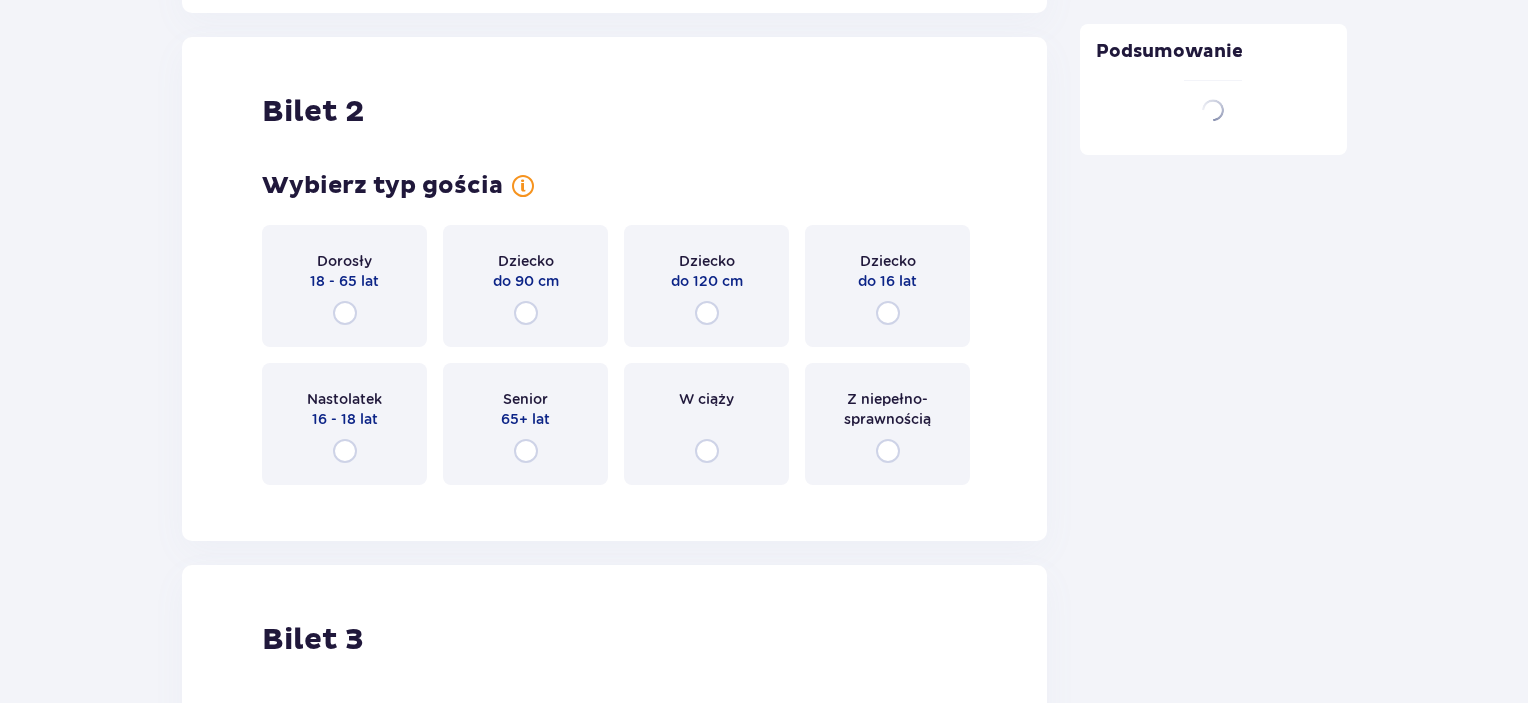scroll, scrollTop: 2519, scrollLeft: 0, axis: vertical 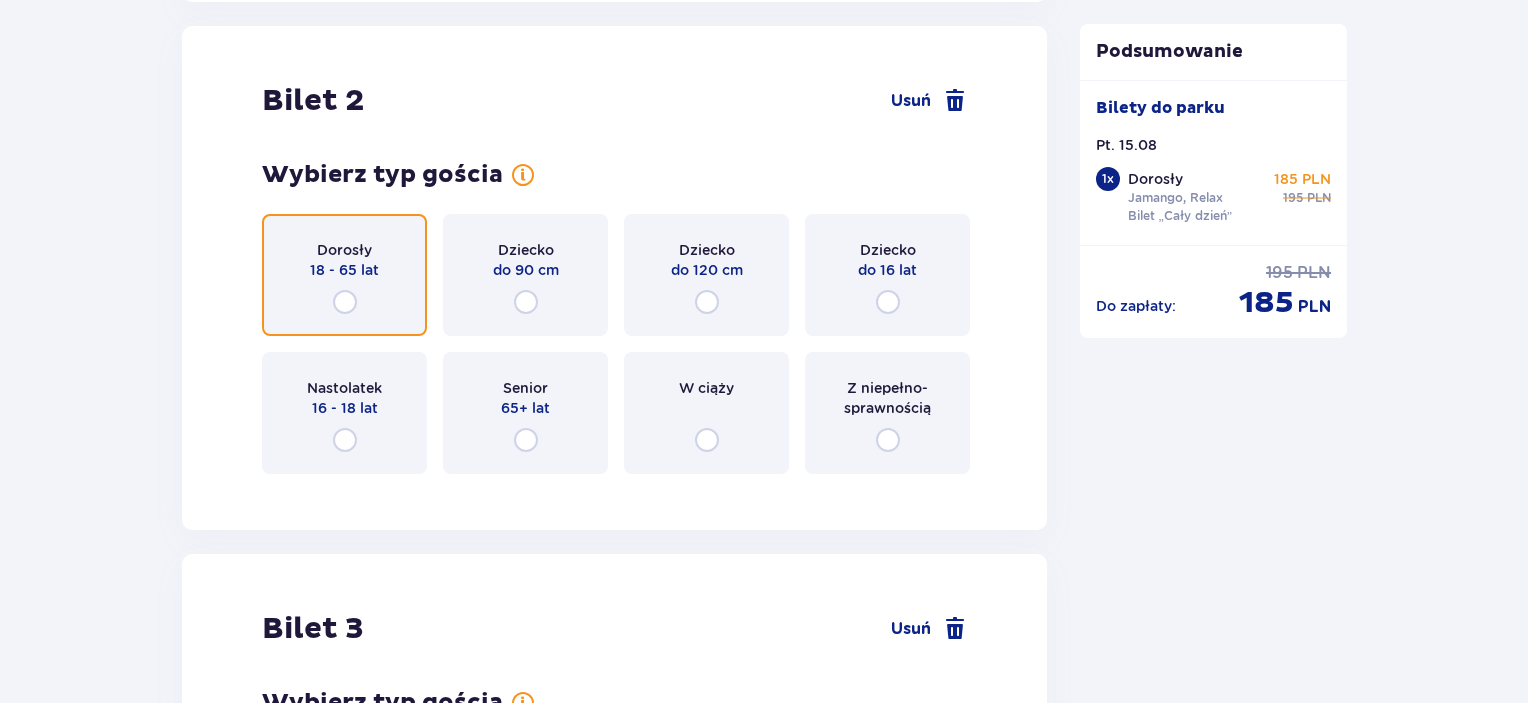 click at bounding box center [345, 302] 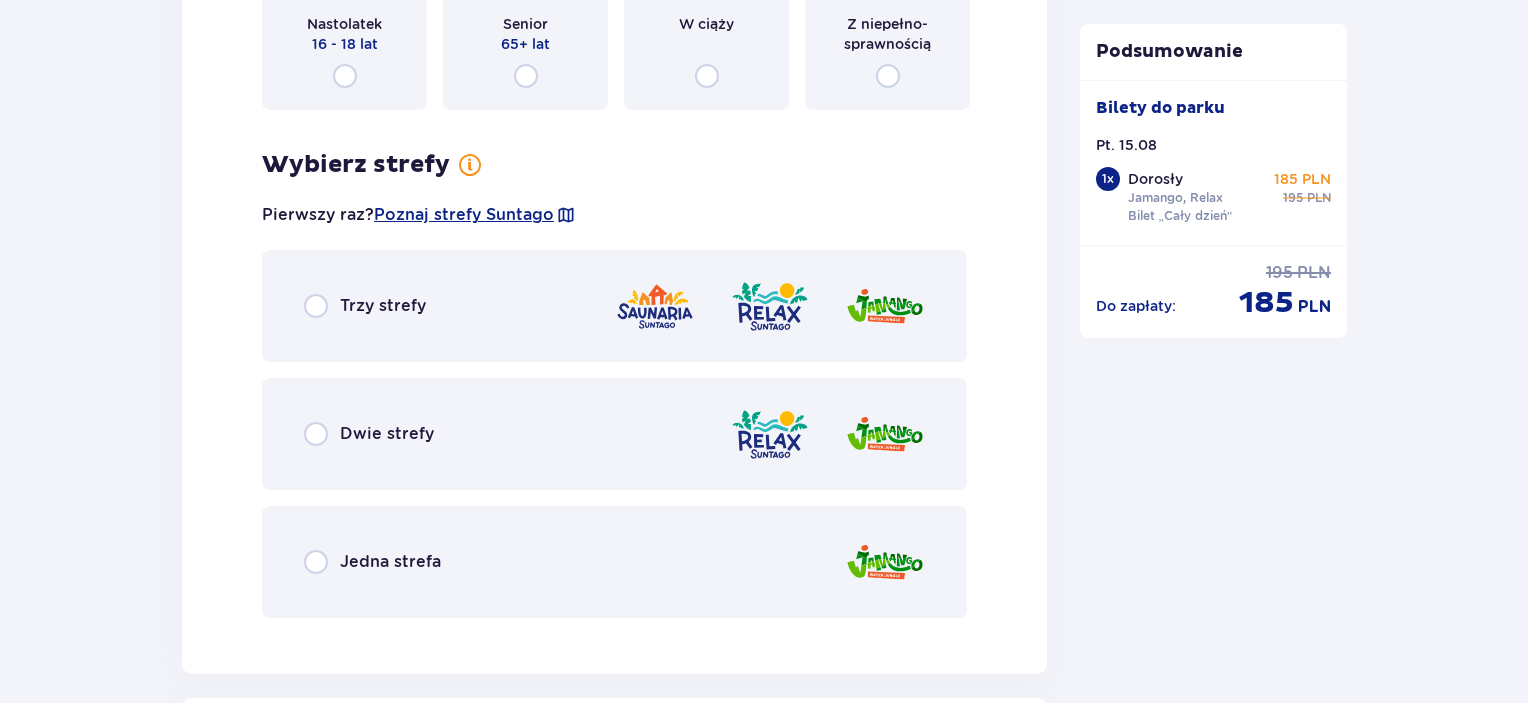 scroll, scrollTop: 3007, scrollLeft: 0, axis: vertical 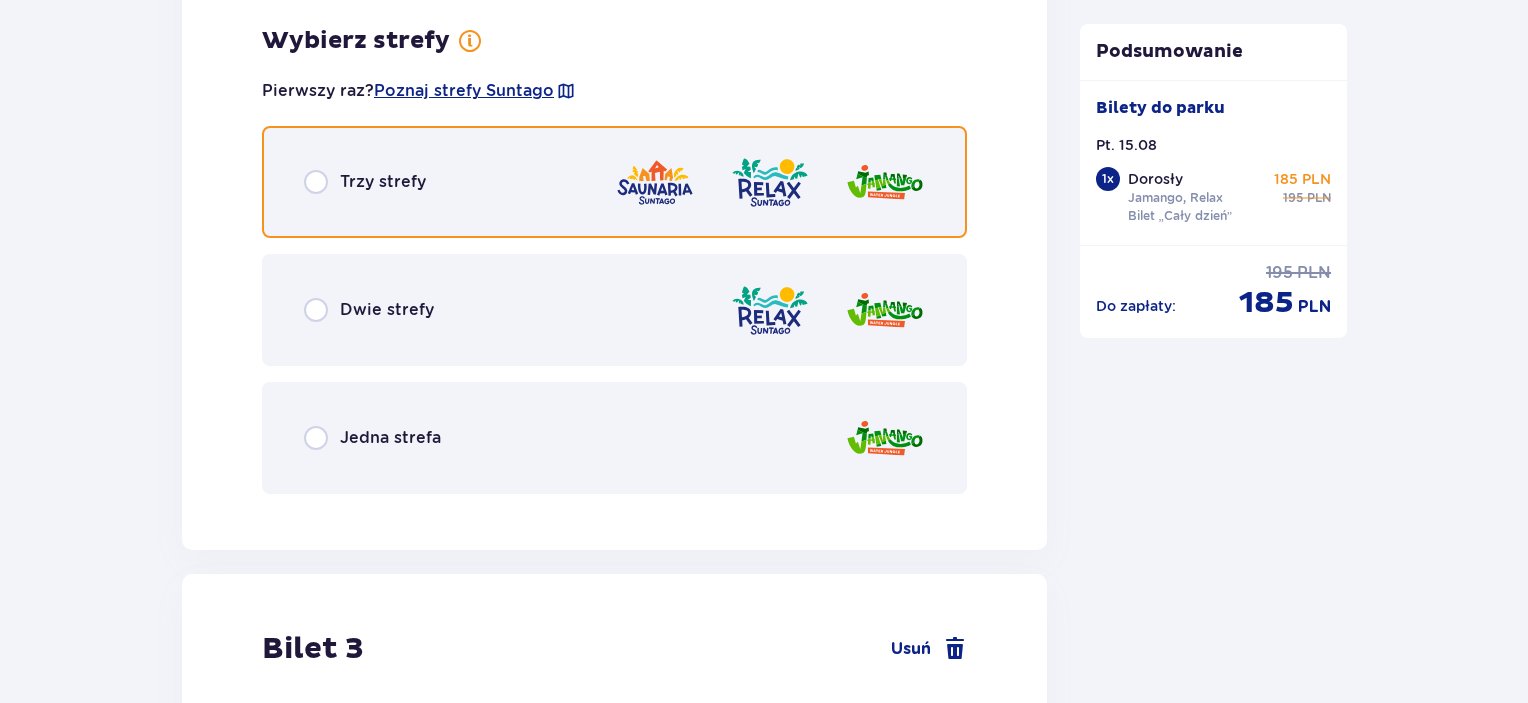 click at bounding box center [316, 182] 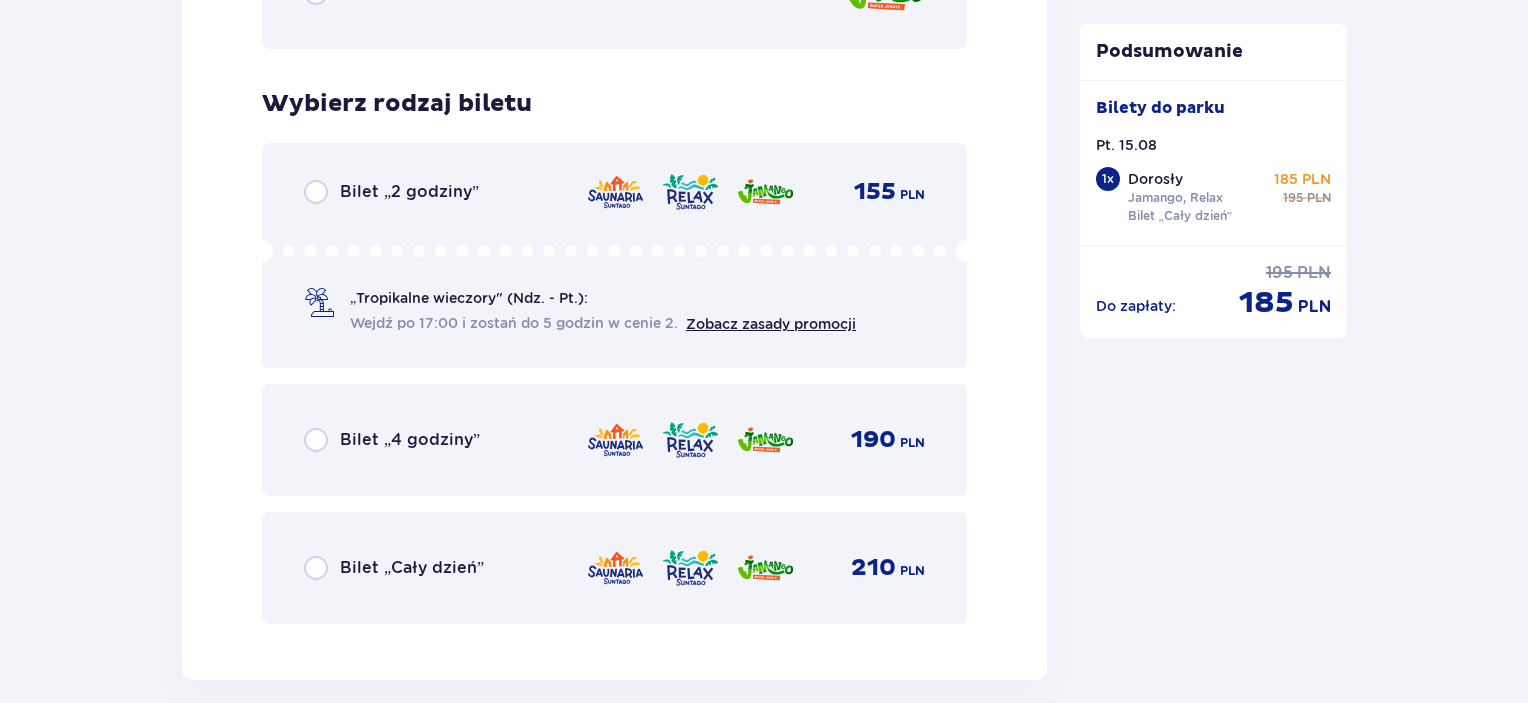 scroll, scrollTop: 3515, scrollLeft: 0, axis: vertical 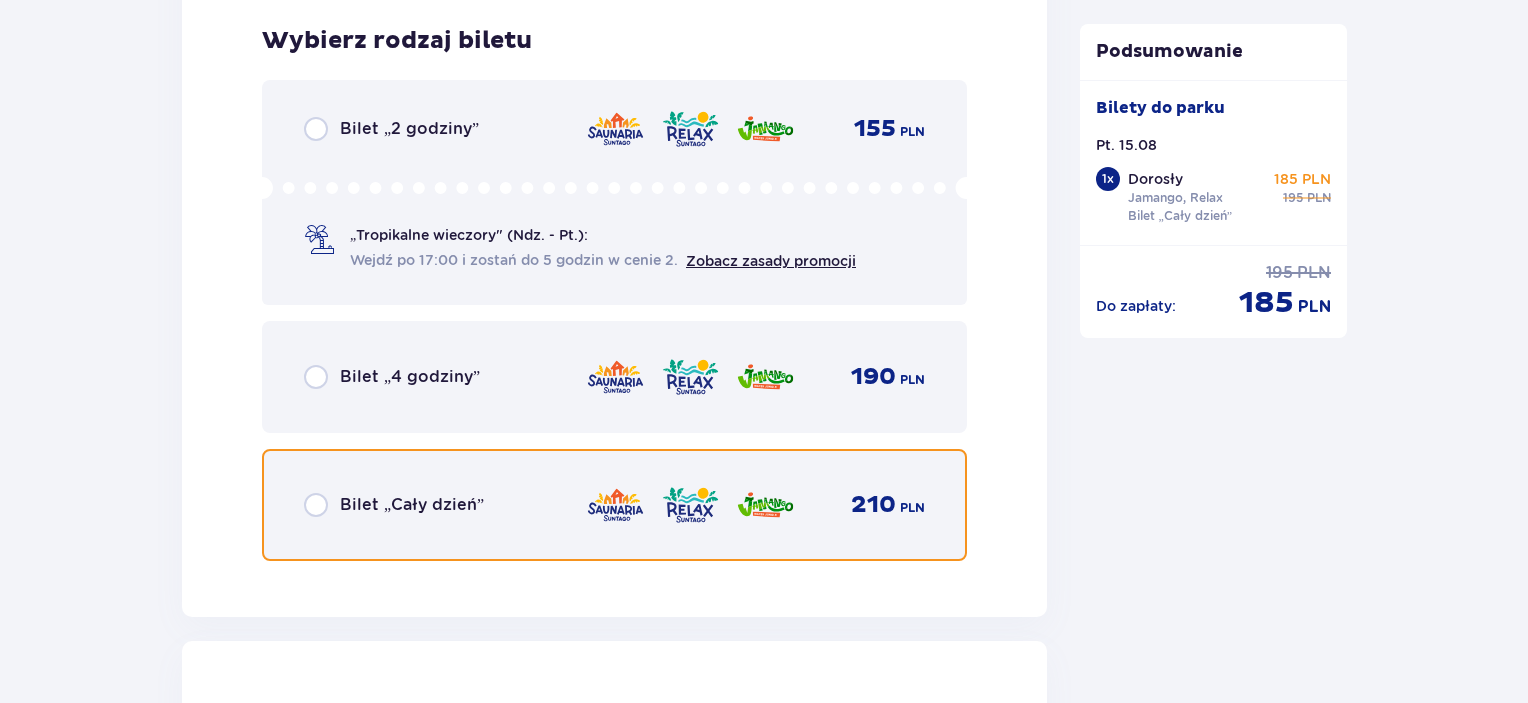 click at bounding box center [316, 505] 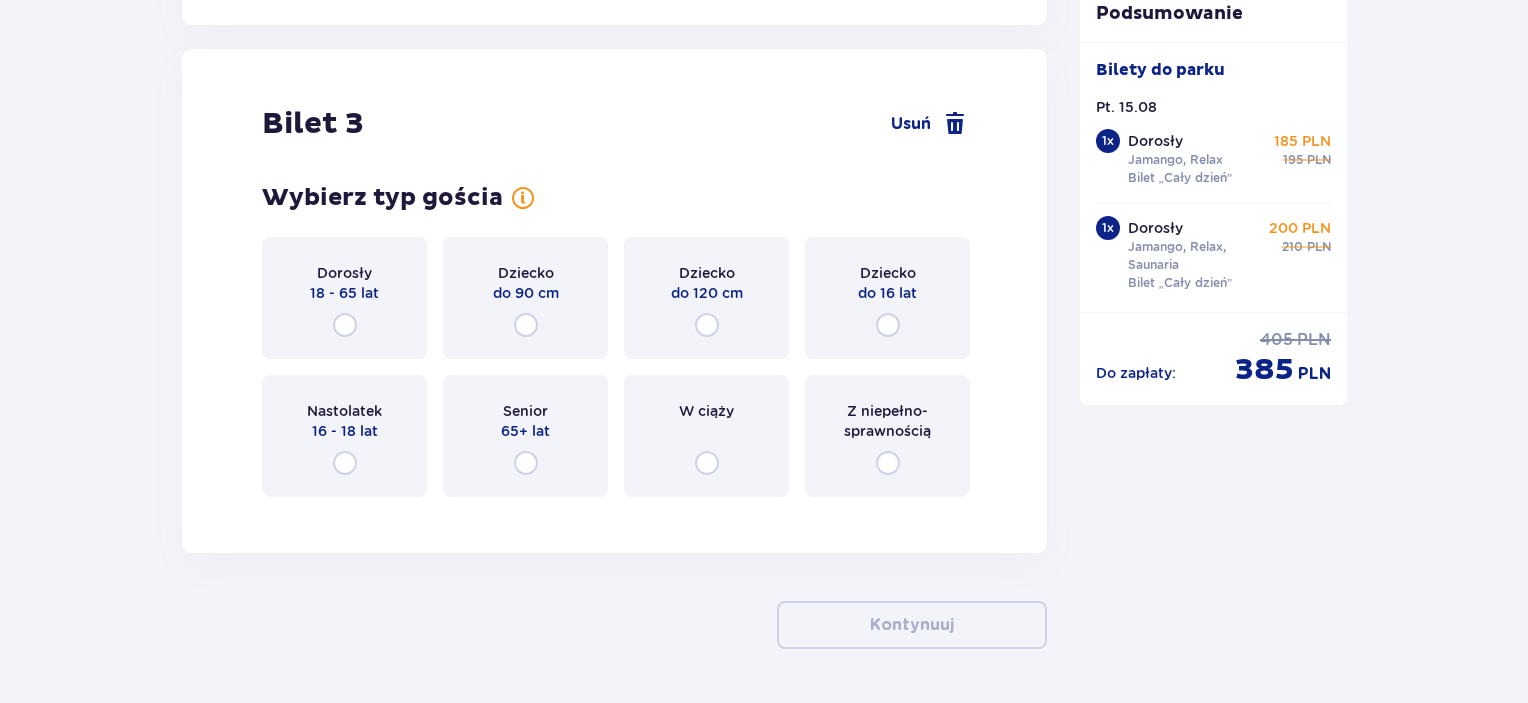 scroll, scrollTop: 4129, scrollLeft: 0, axis: vertical 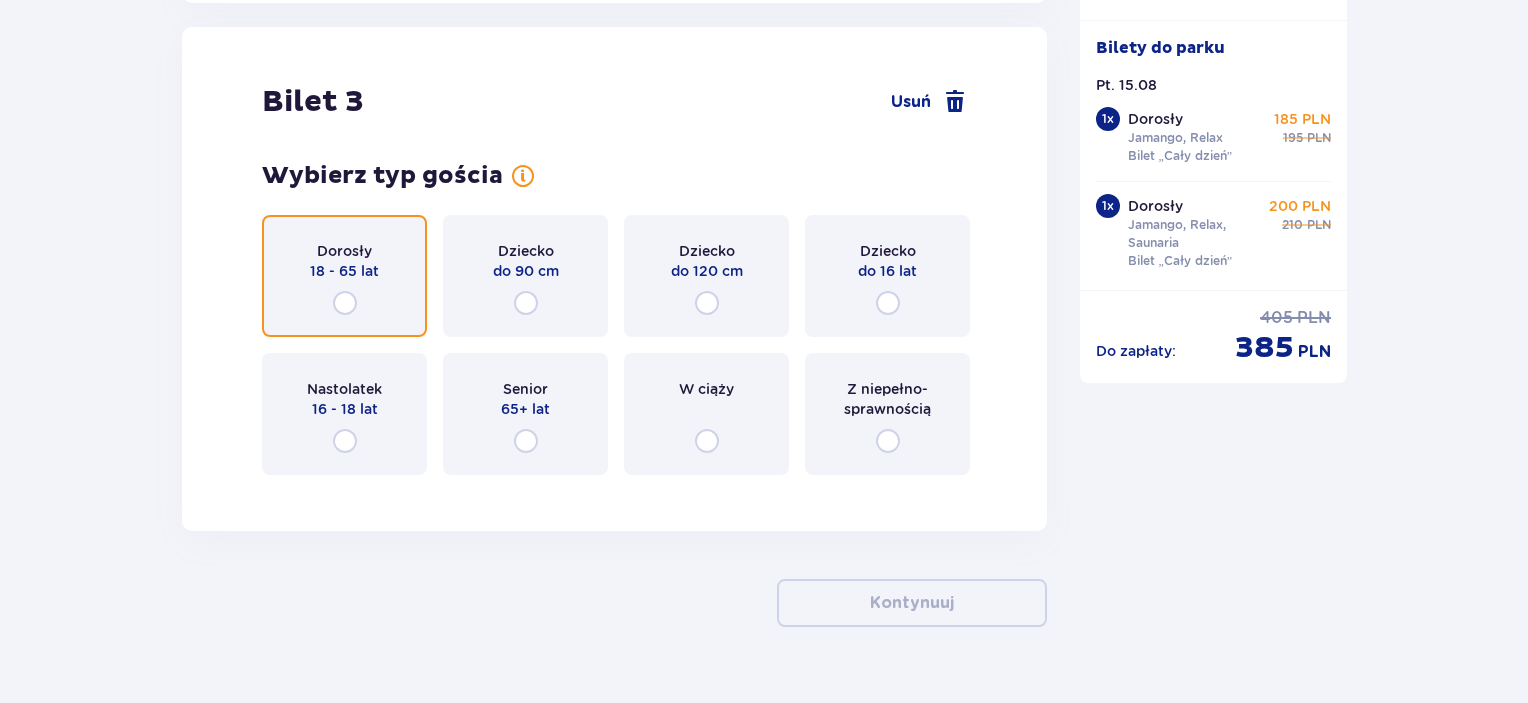 click at bounding box center (345, 303) 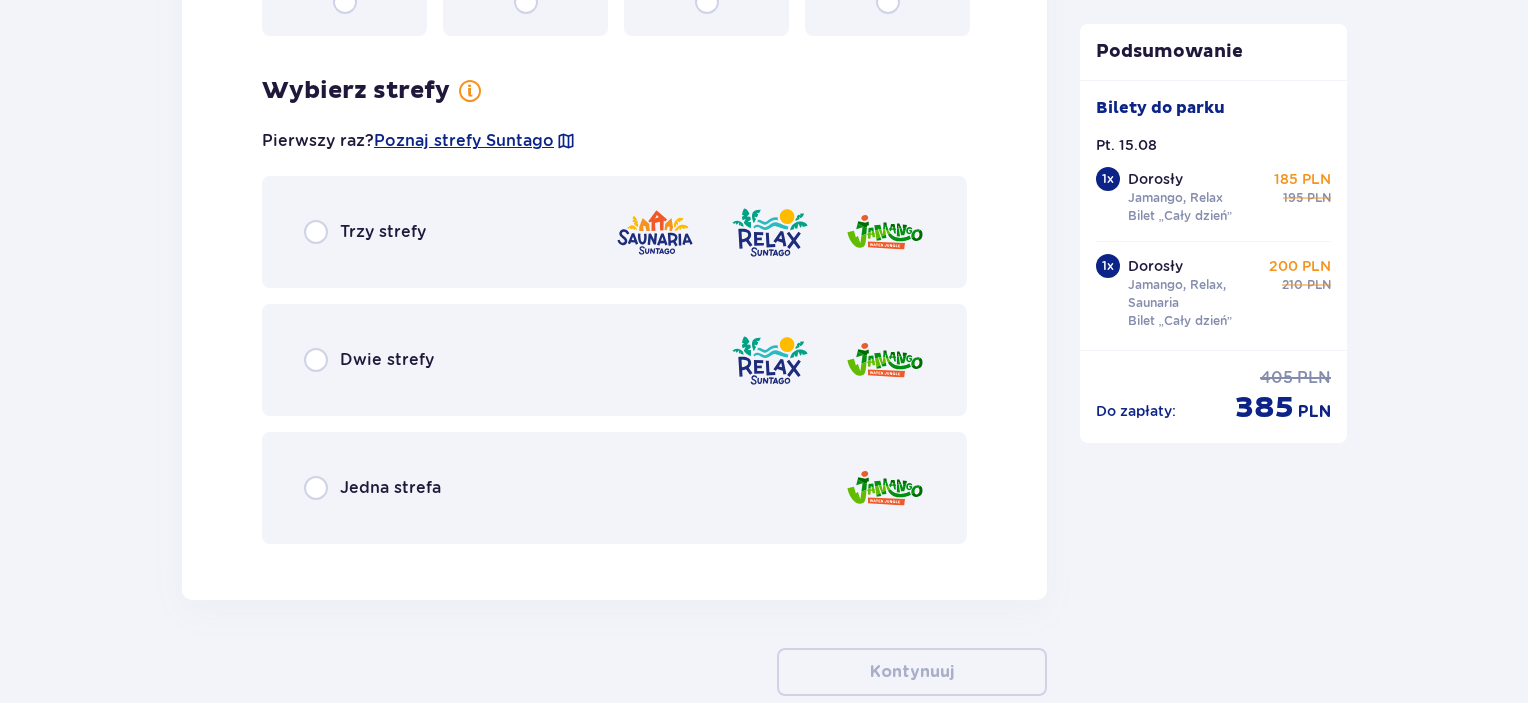 scroll, scrollTop: 4617, scrollLeft: 0, axis: vertical 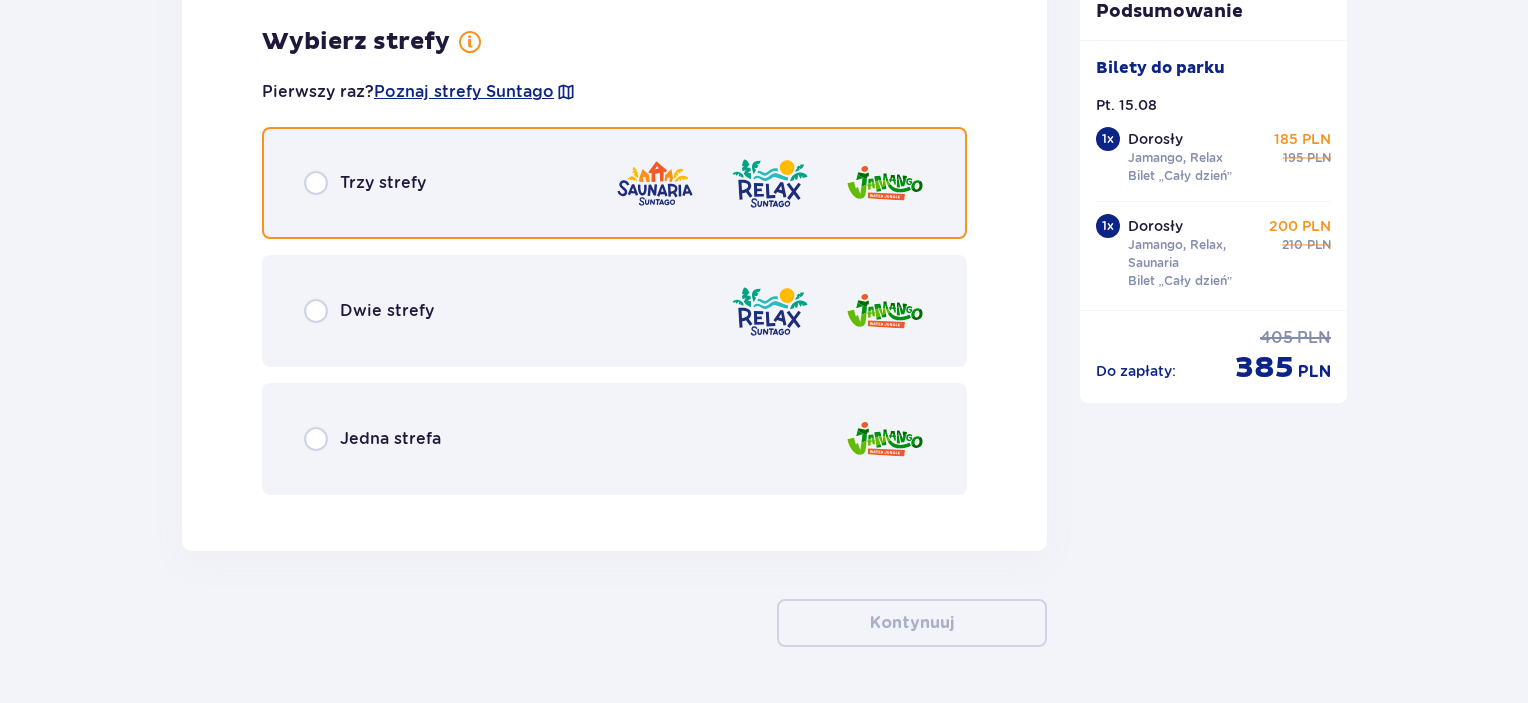 click at bounding box center [316, 183] 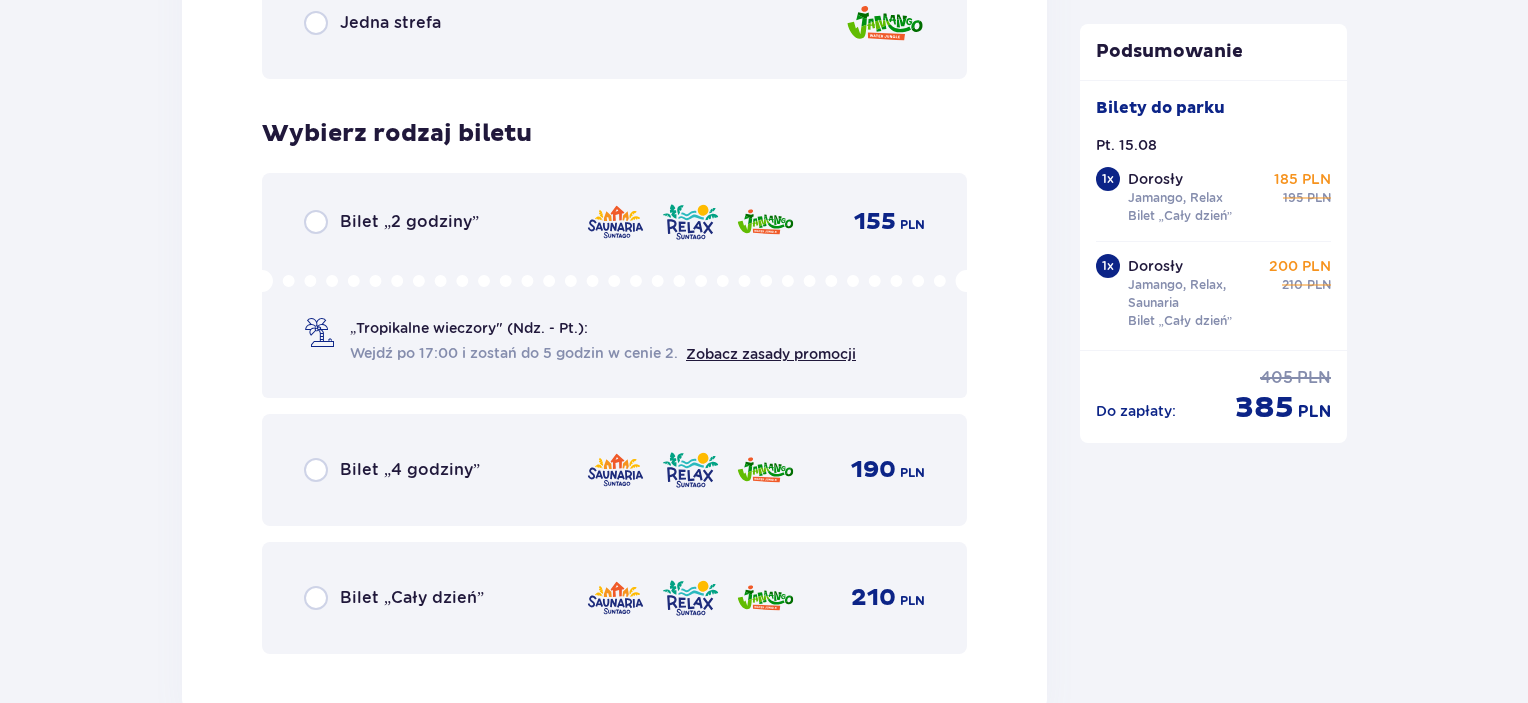 scroll, scrollTop: 5125, scrollLeft: 0, axis: vertical 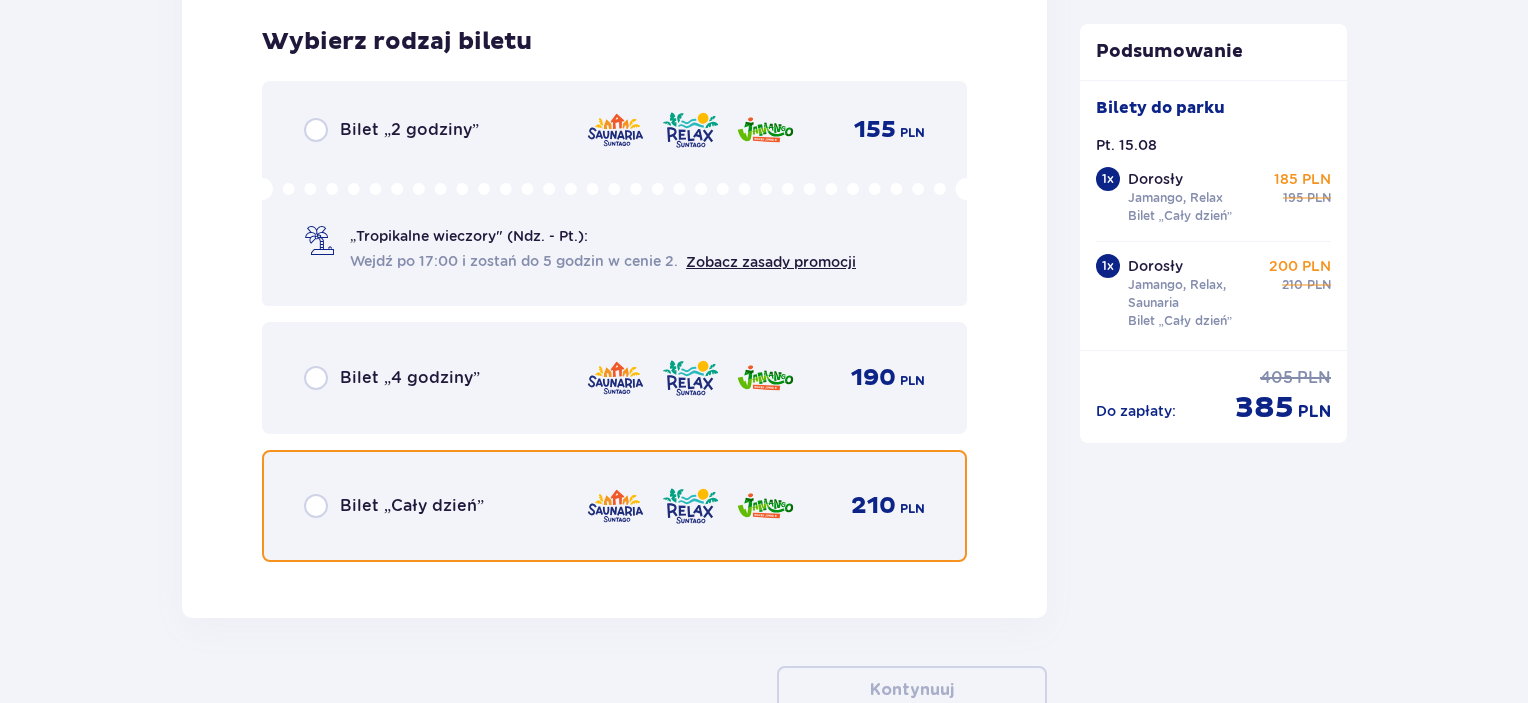 click at bounding box center (316, 506) 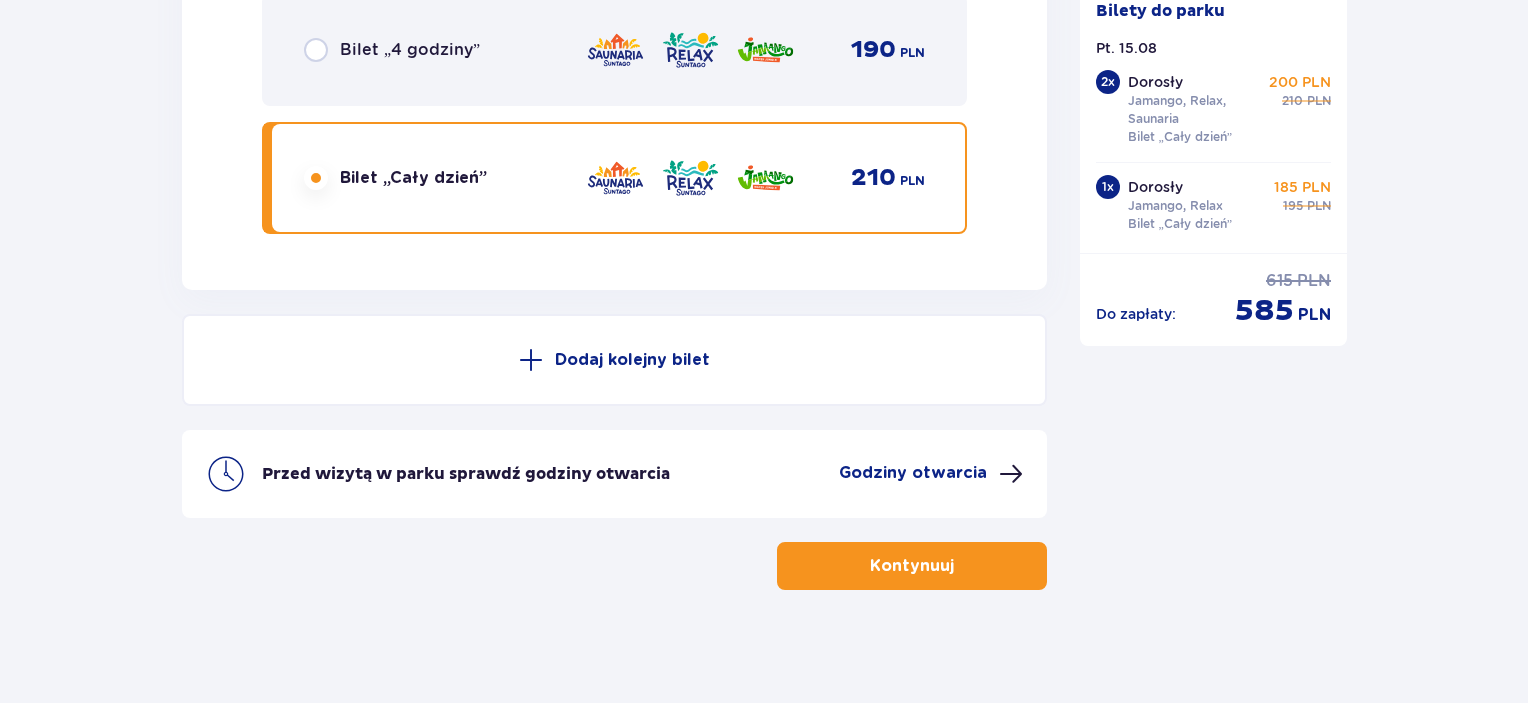 scroll, scrollTop: 5456, scrollLeft: 0, axis: vertical 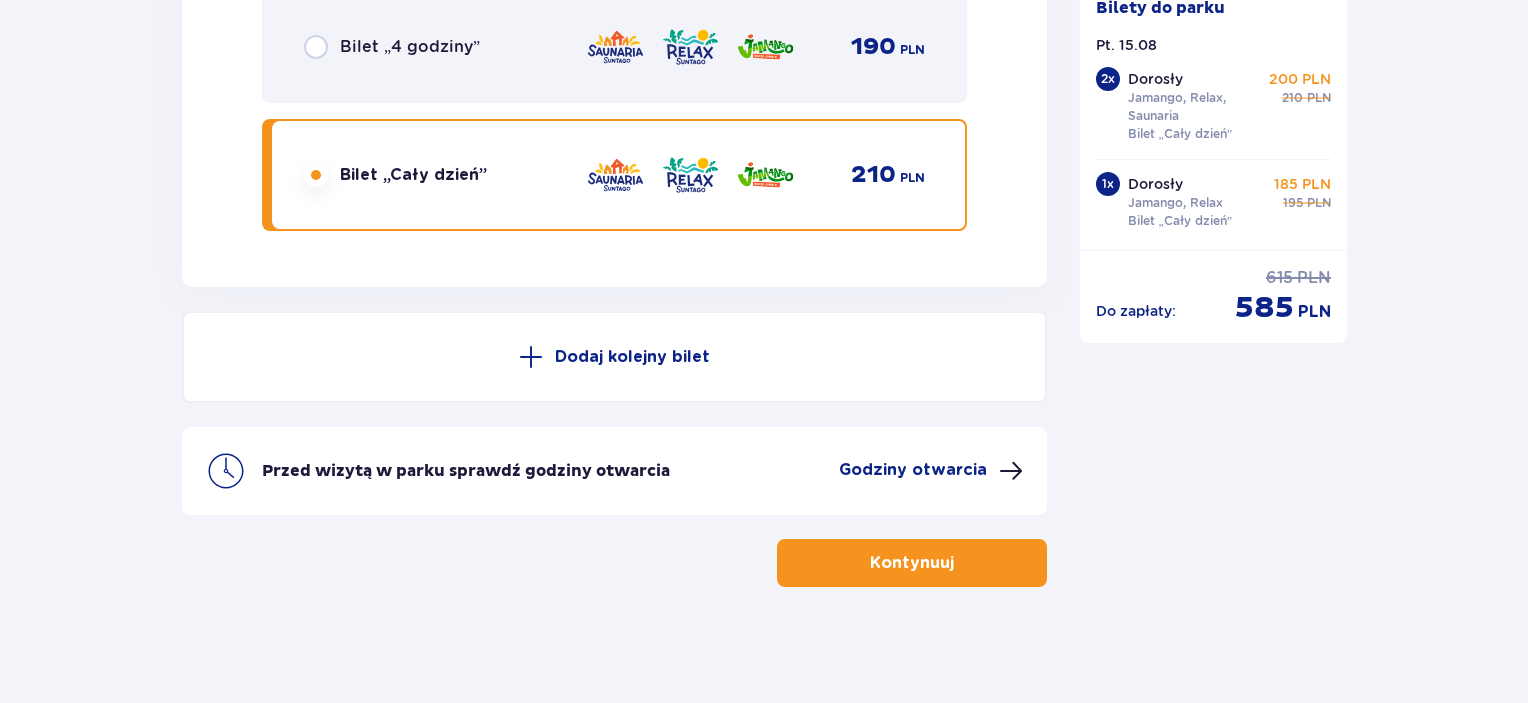 click at bounding box center [316, -1436] 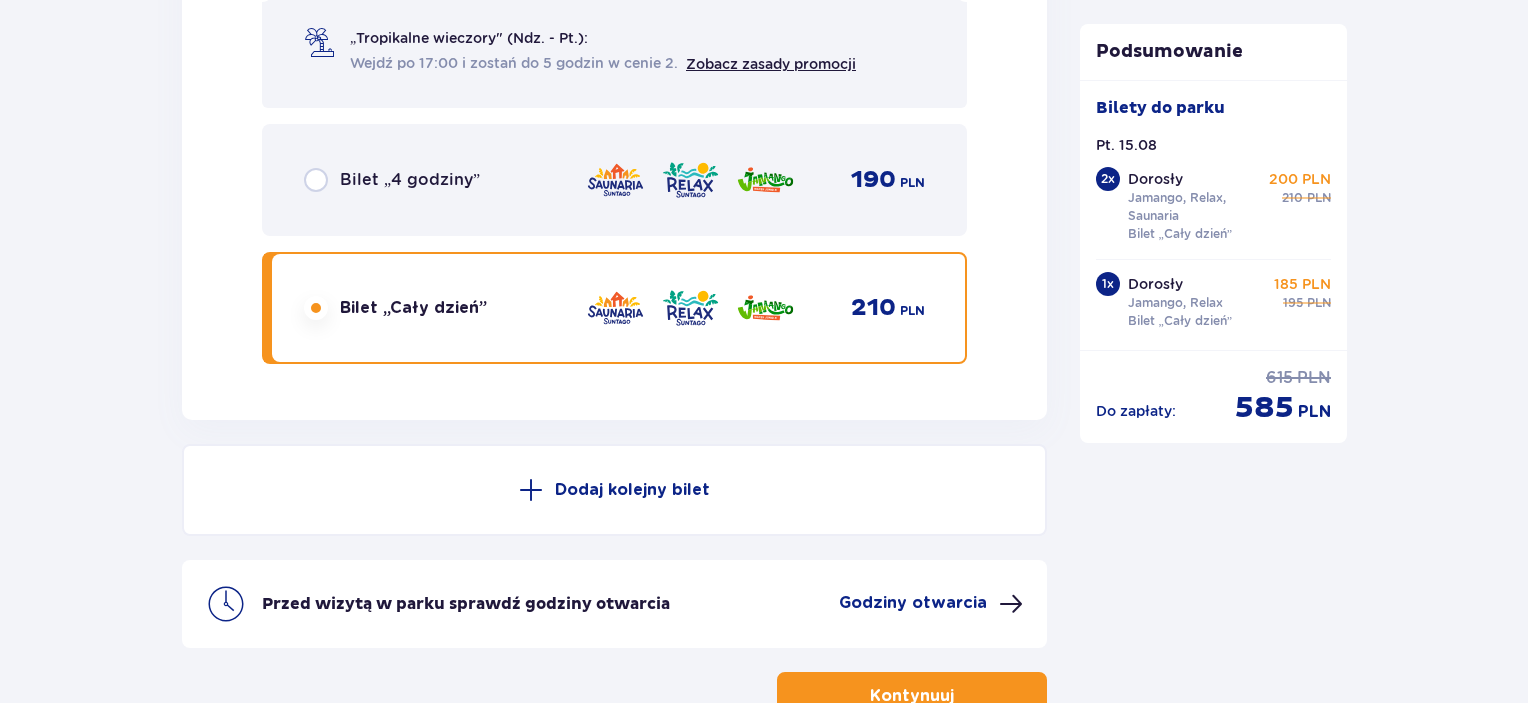 click at bounding box center [316, -2914] 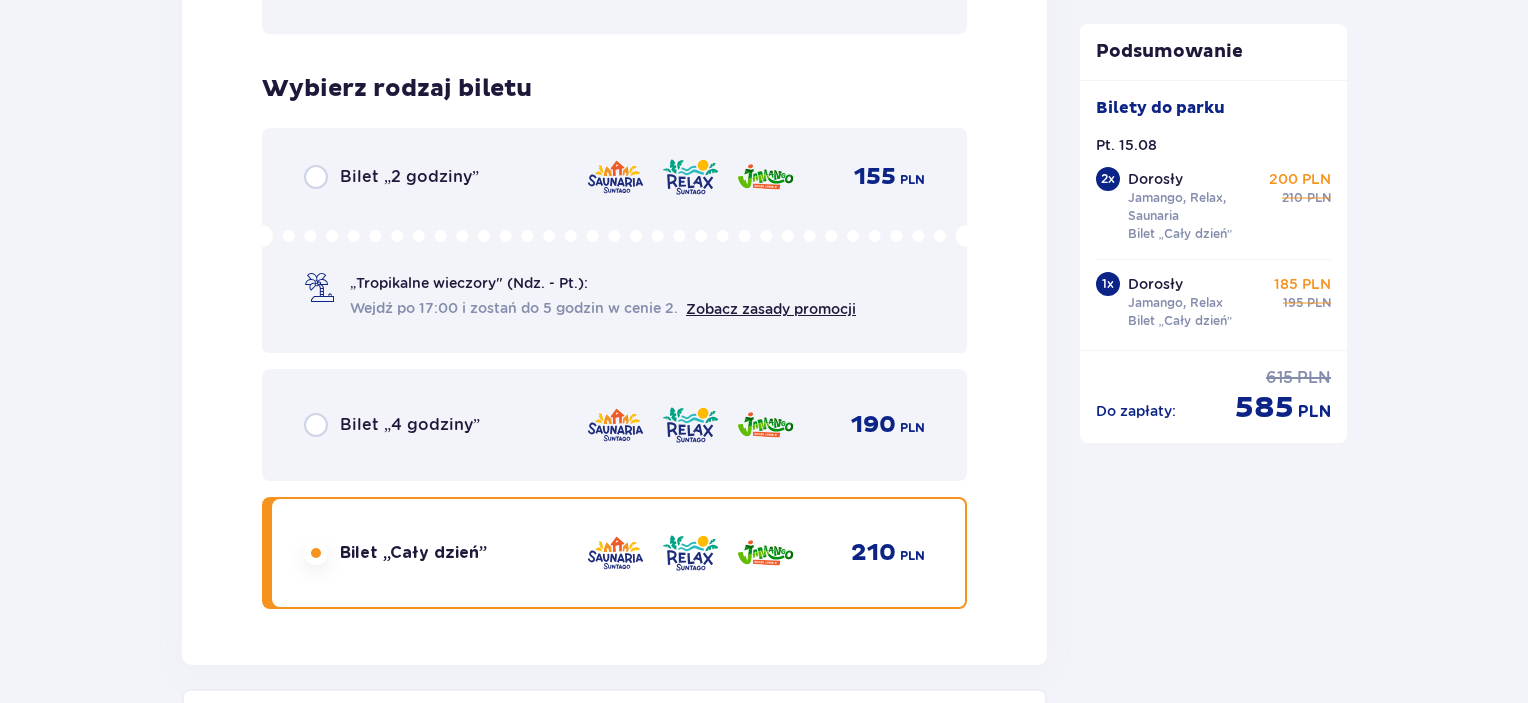 click at bounding box center [316, 553] 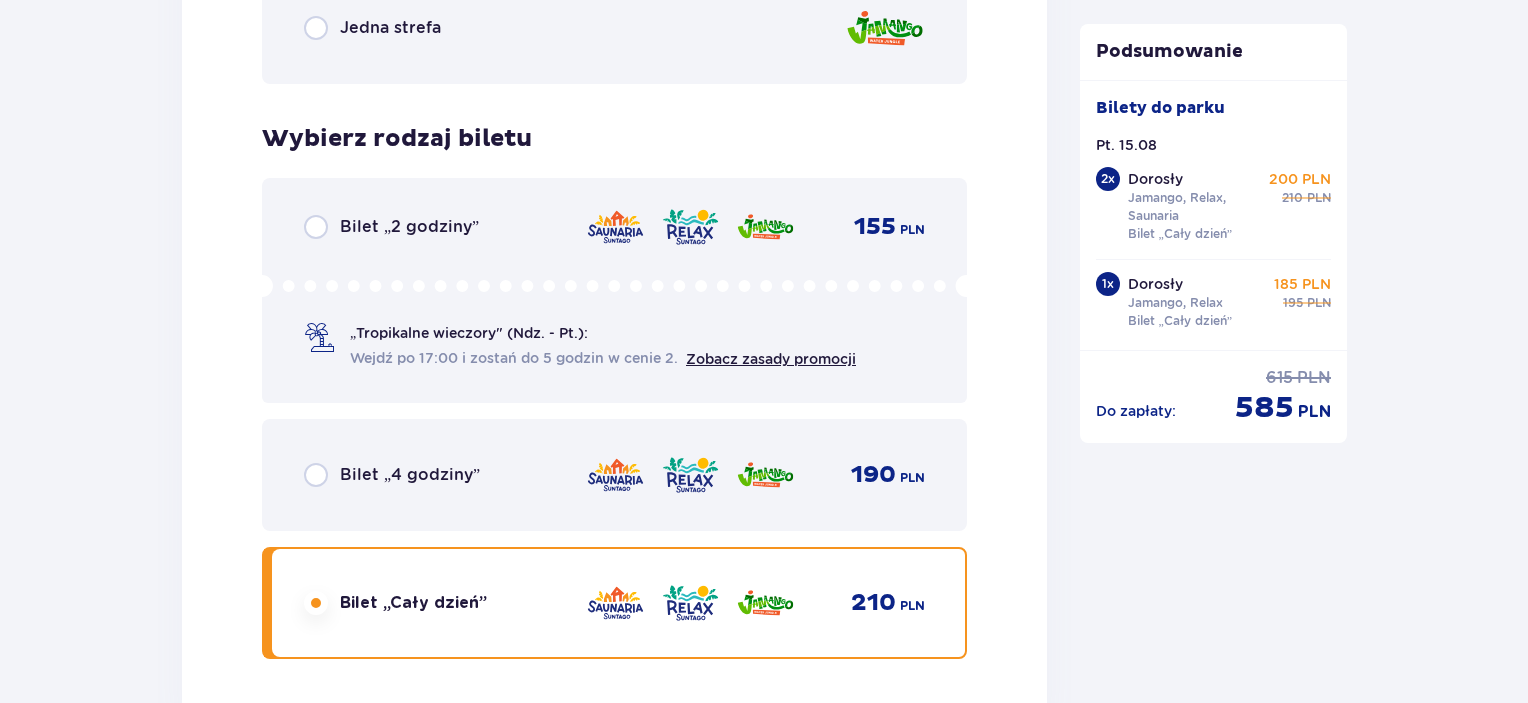 radio on "true" 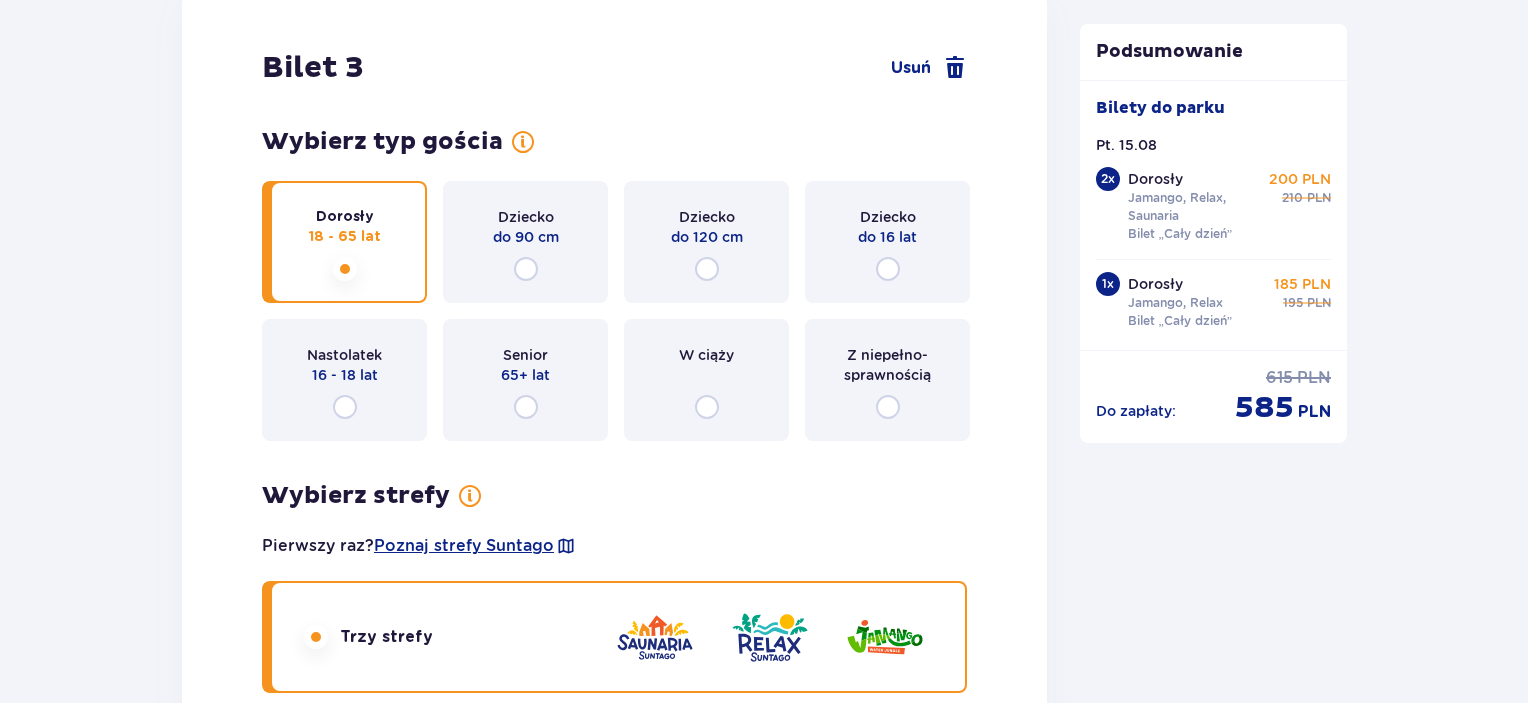 click at bounding box center [316, -143] 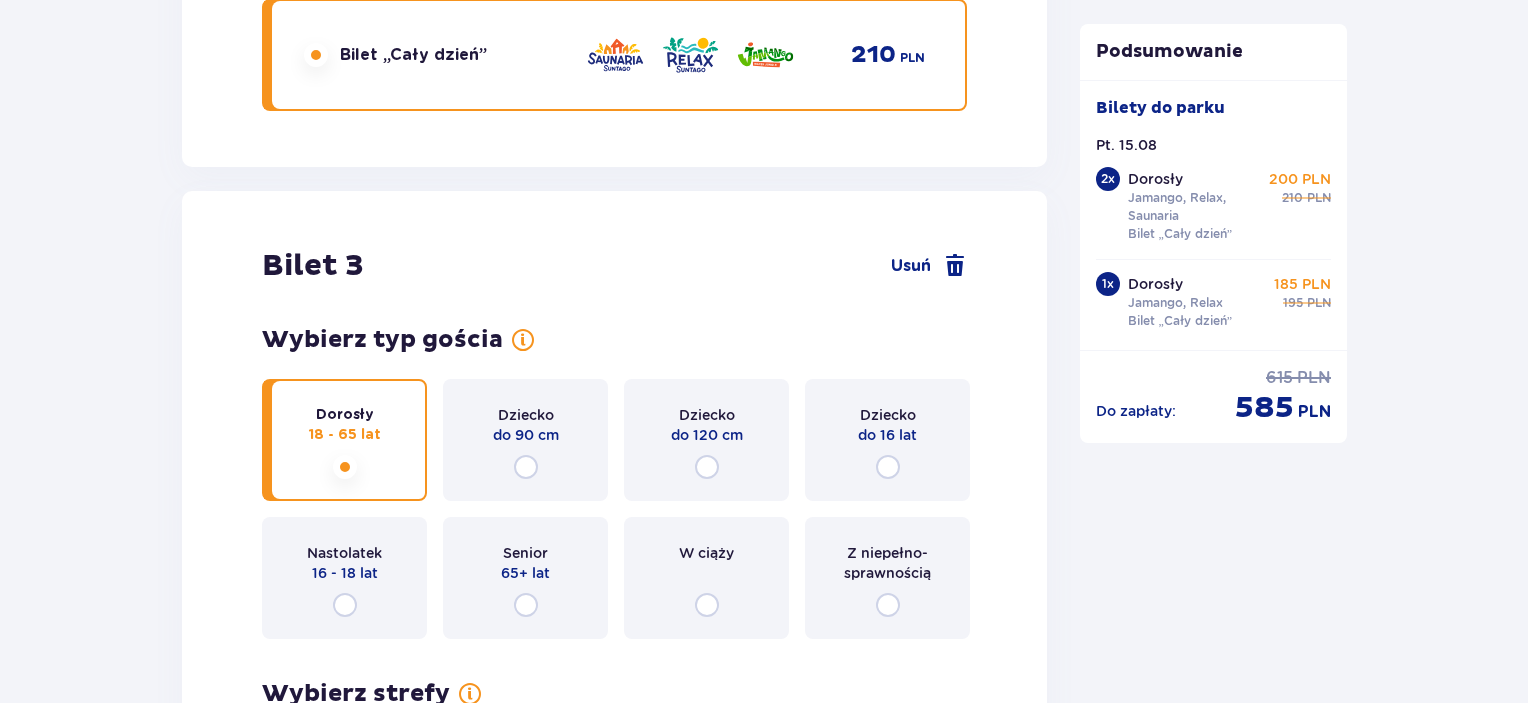 click at bounding box center [316, -1556] 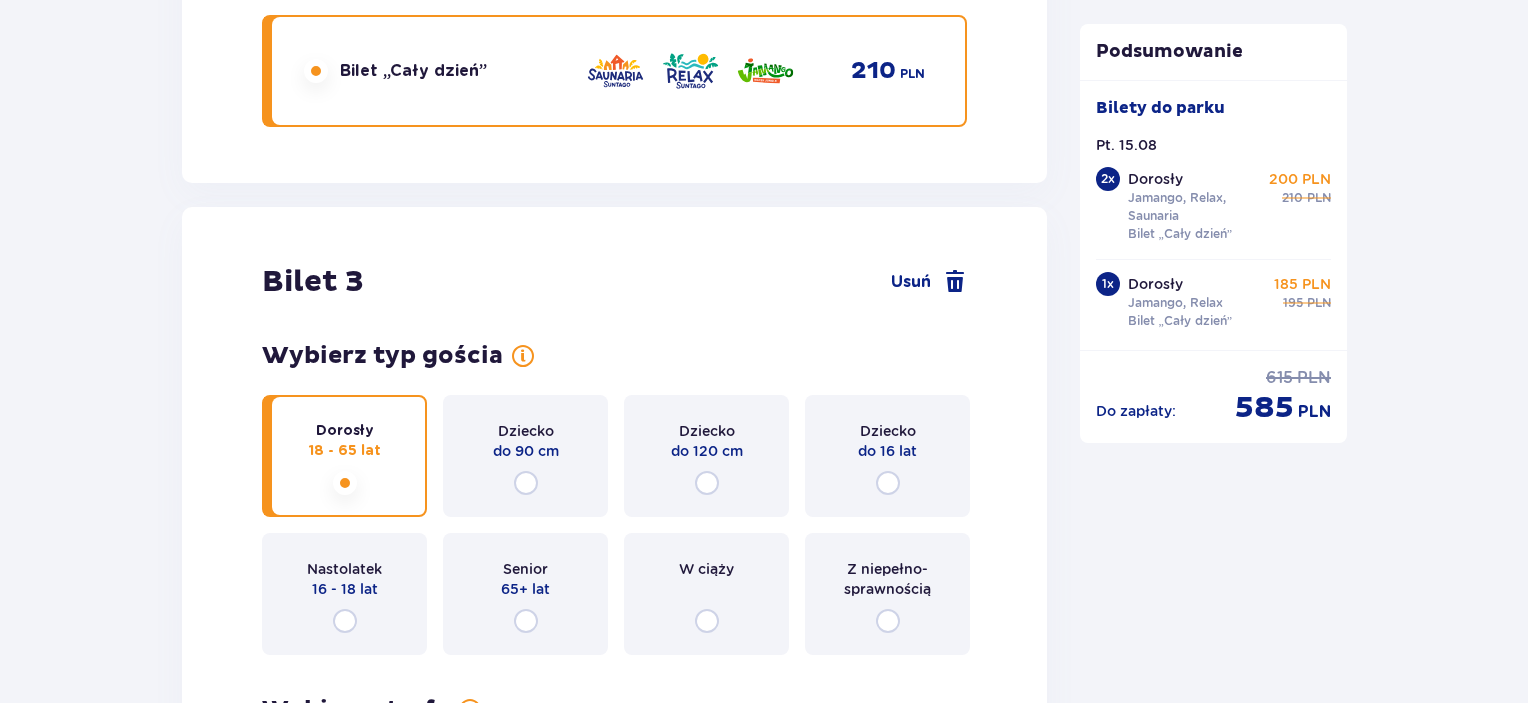 radio on "true" 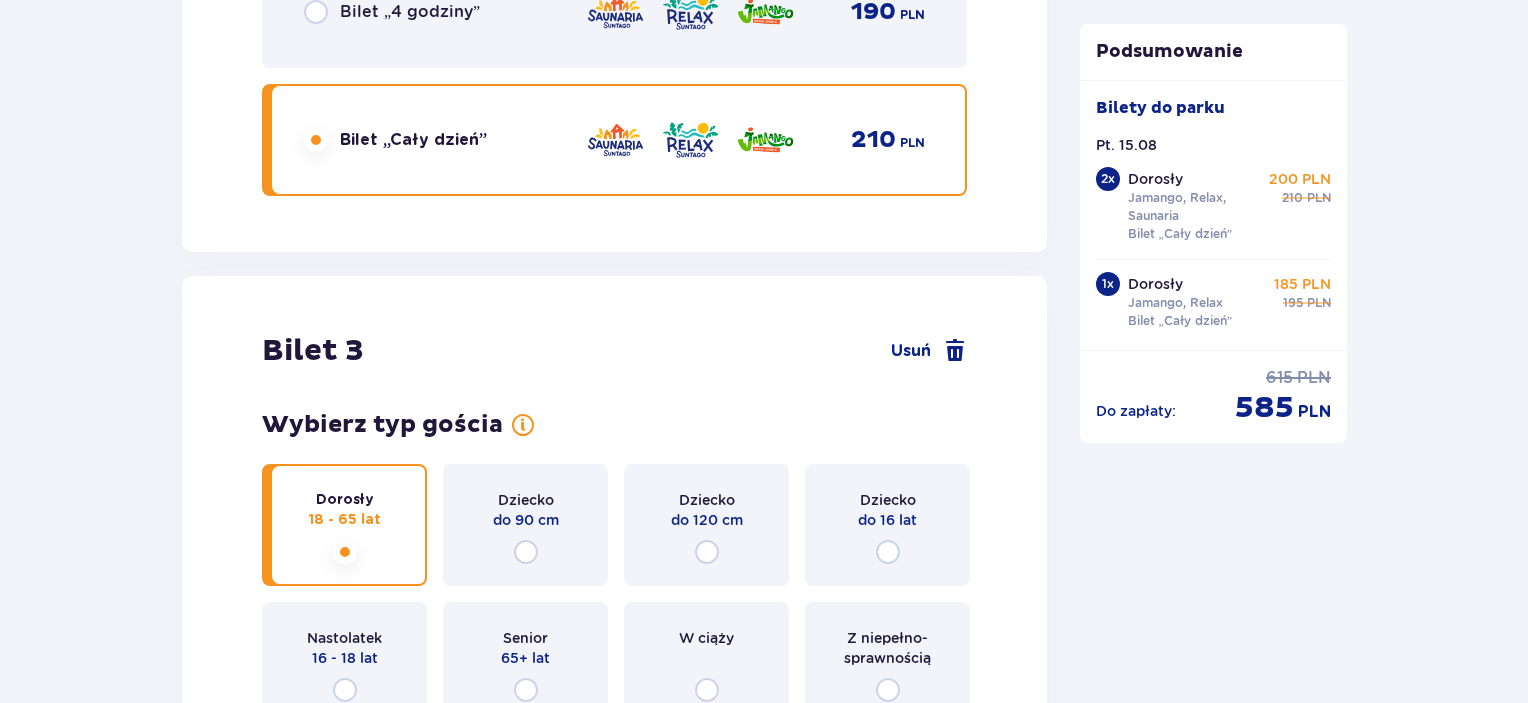 click at bounding box center (316, 1751) 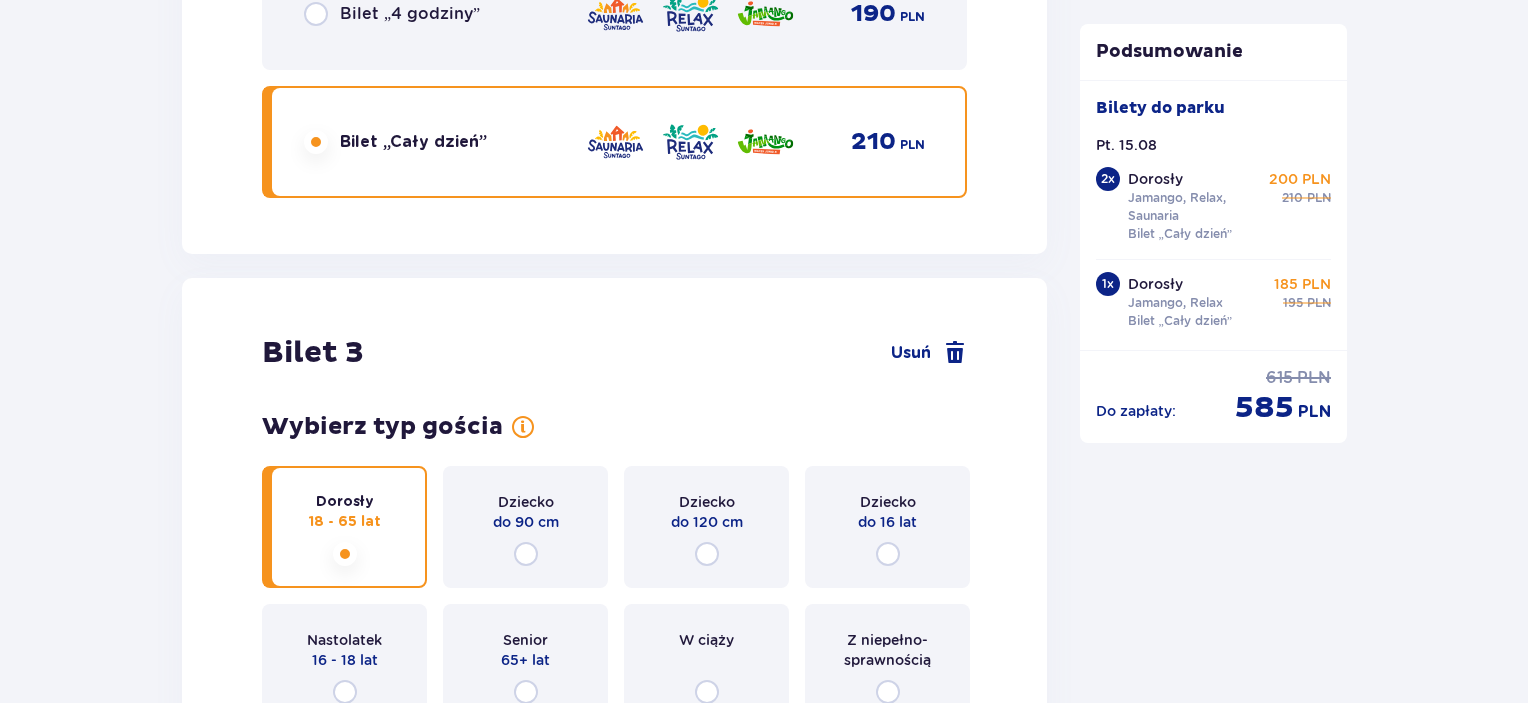 click at bounding box center [316, 142] 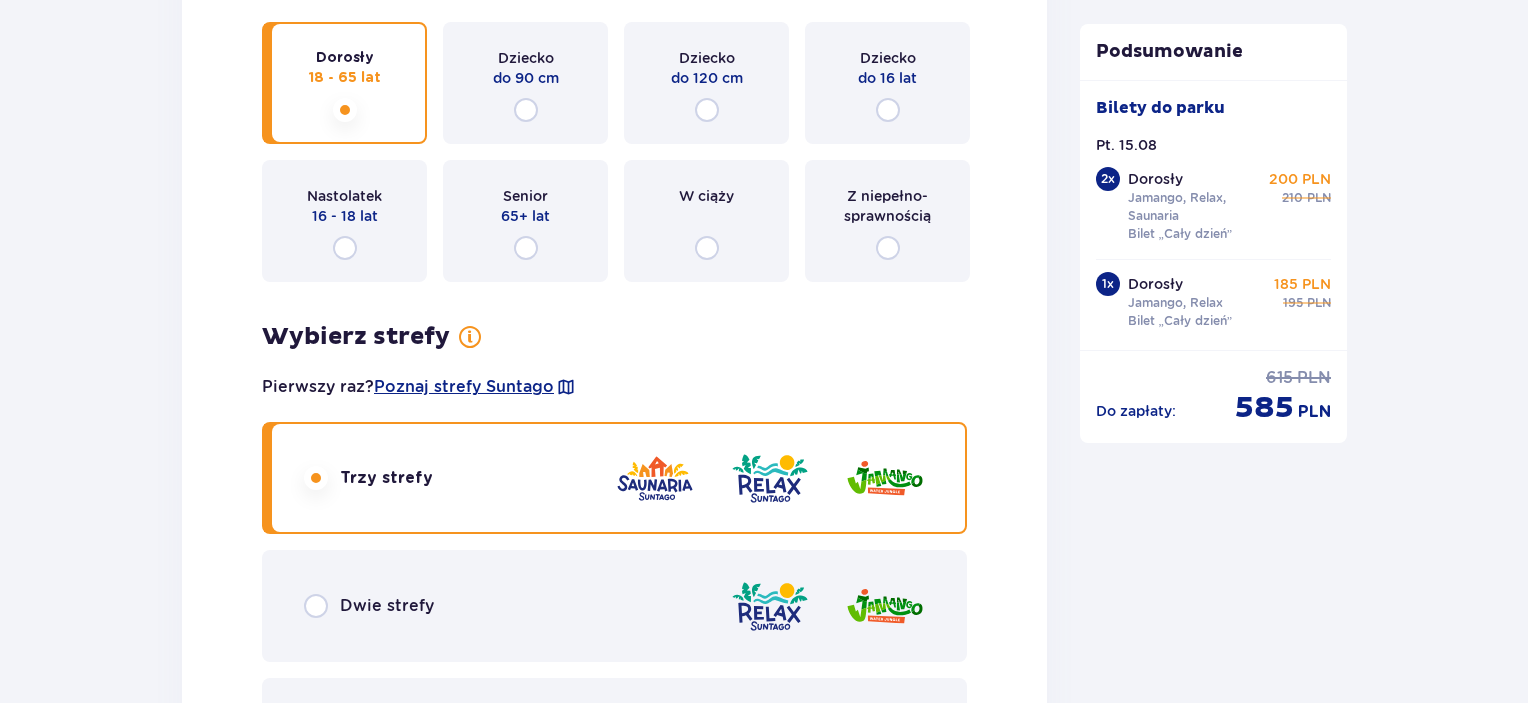 click at bounding box center (316, -1913) 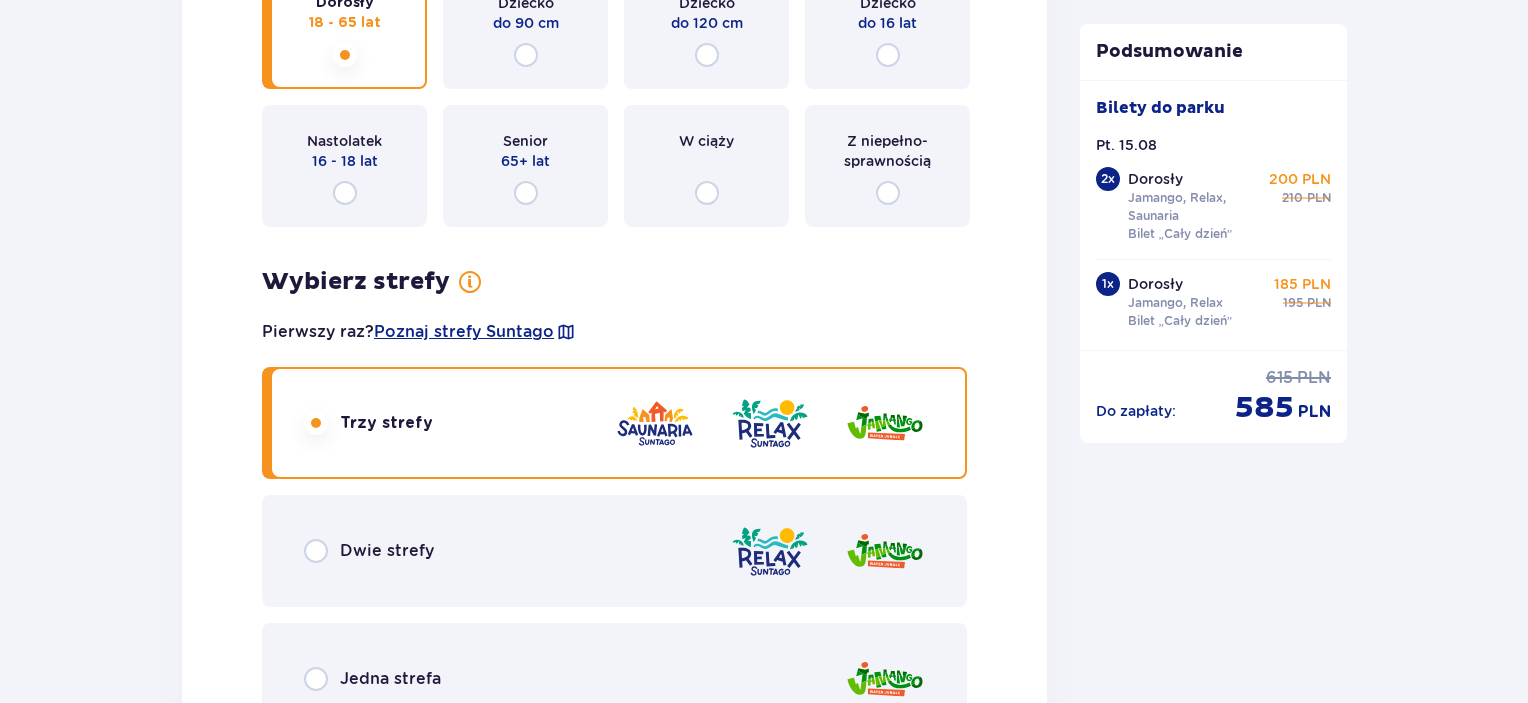 radio on "true" 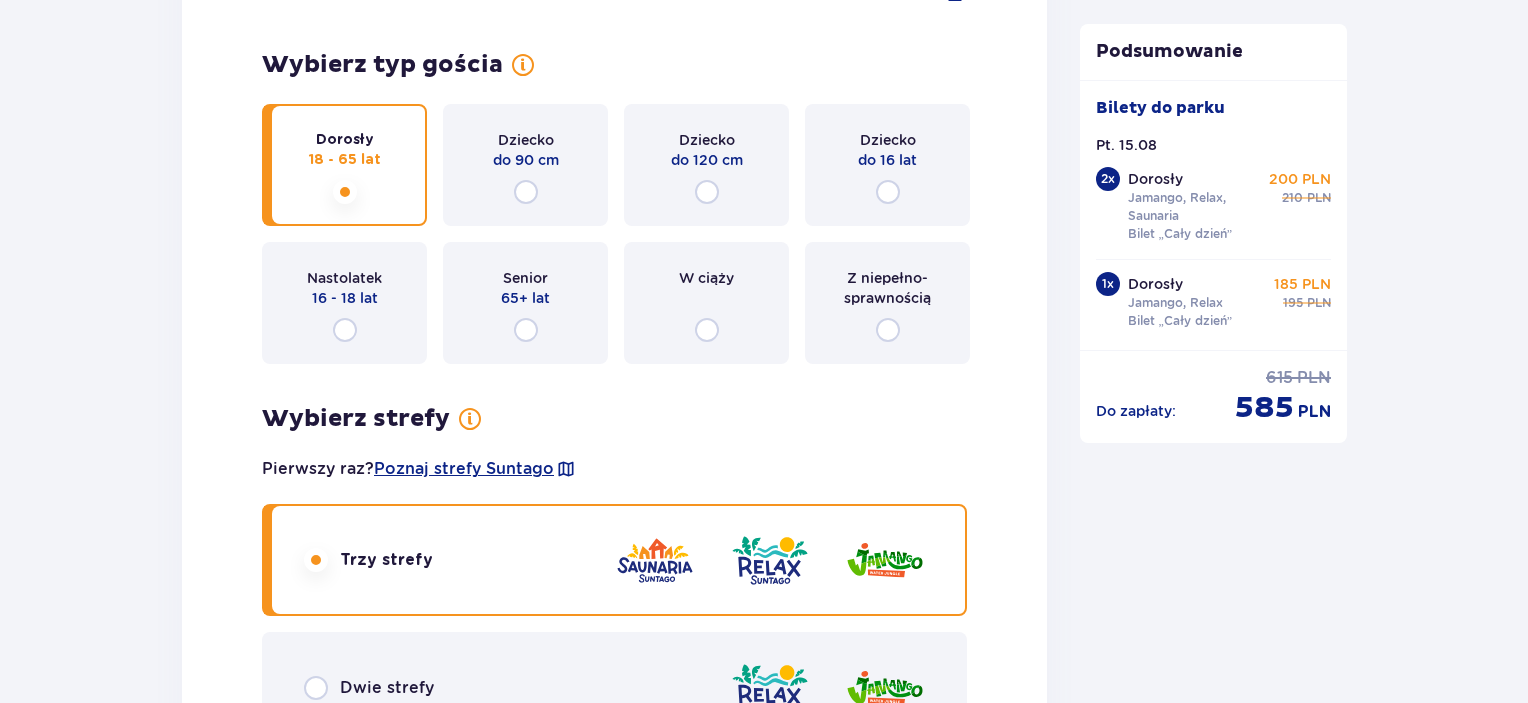 click at bounding box center (316, 1391) 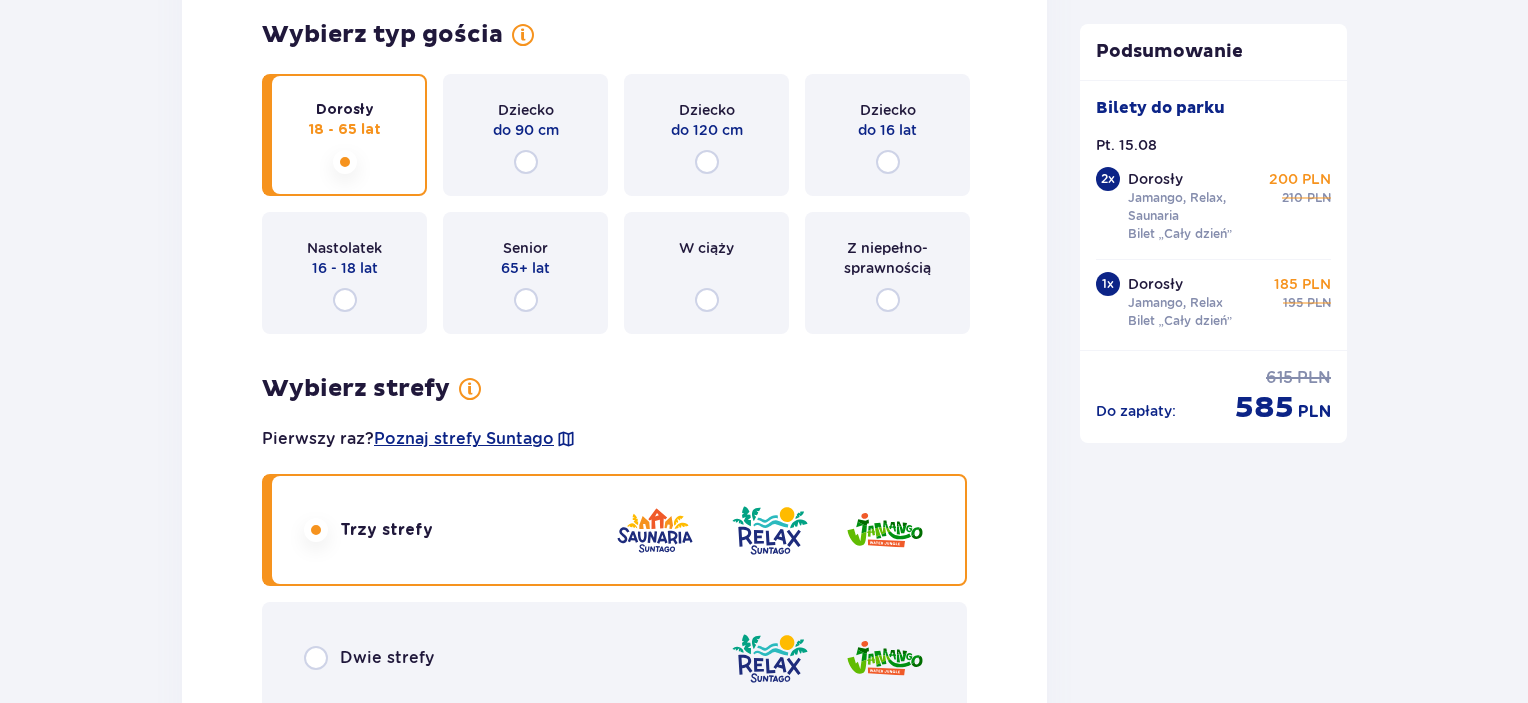 click at bounding box center [316, -250] 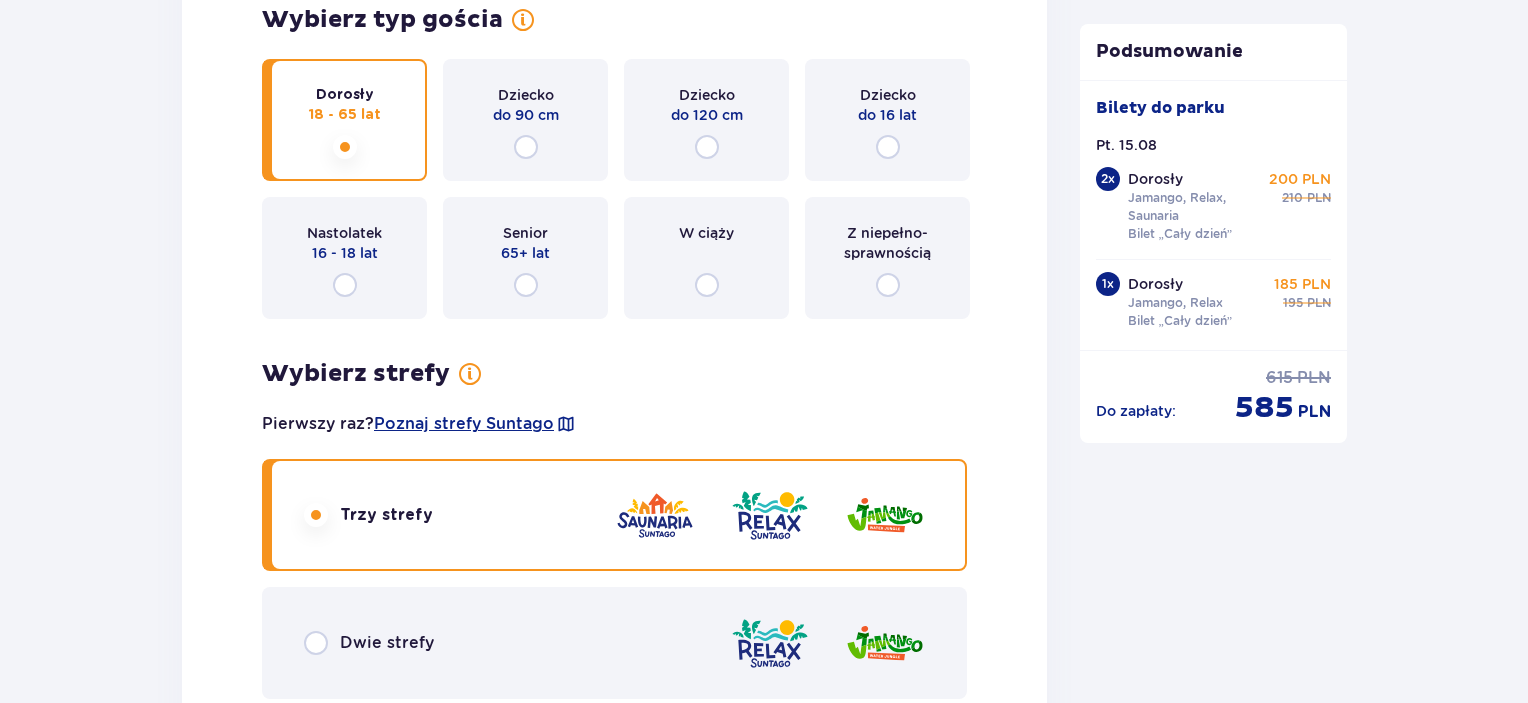 radio on "true" 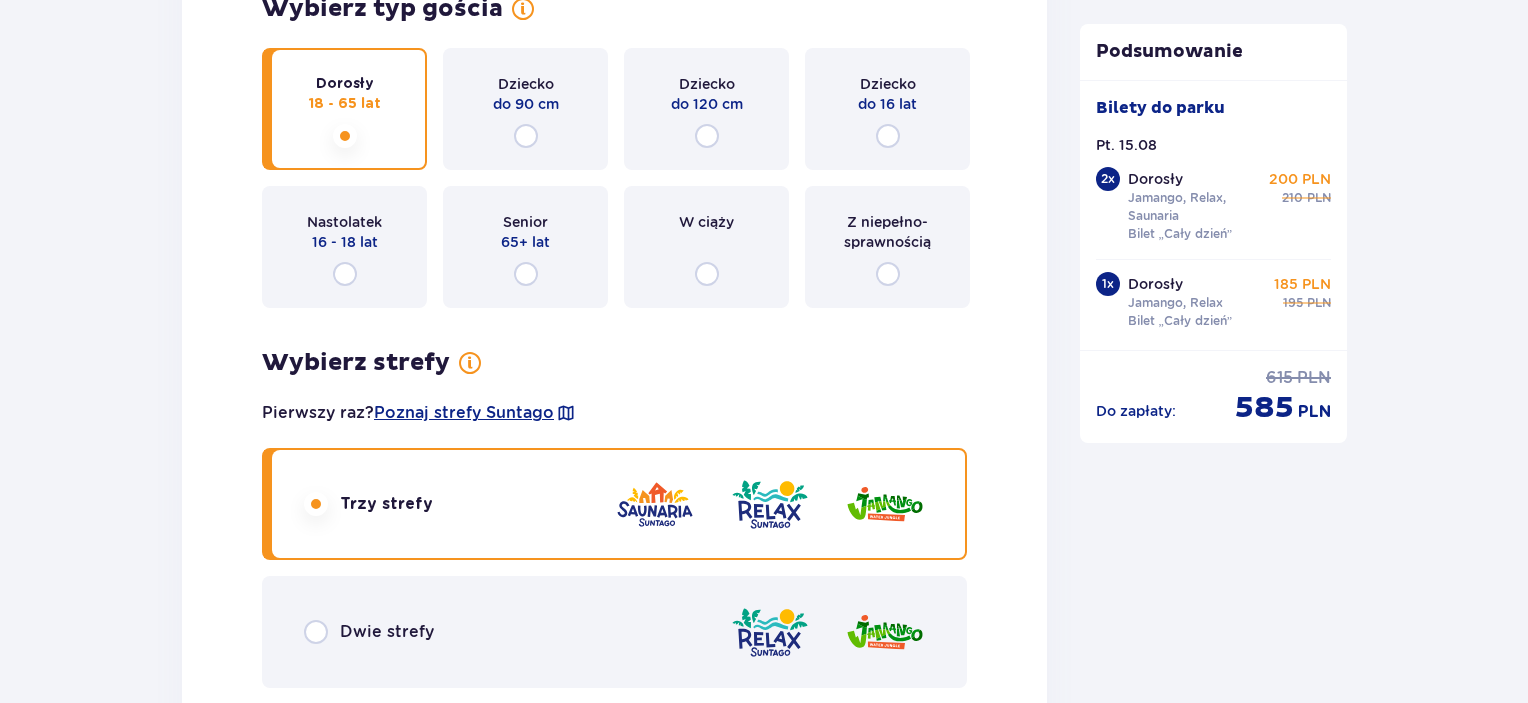 click at bounding box center (316, -1887) 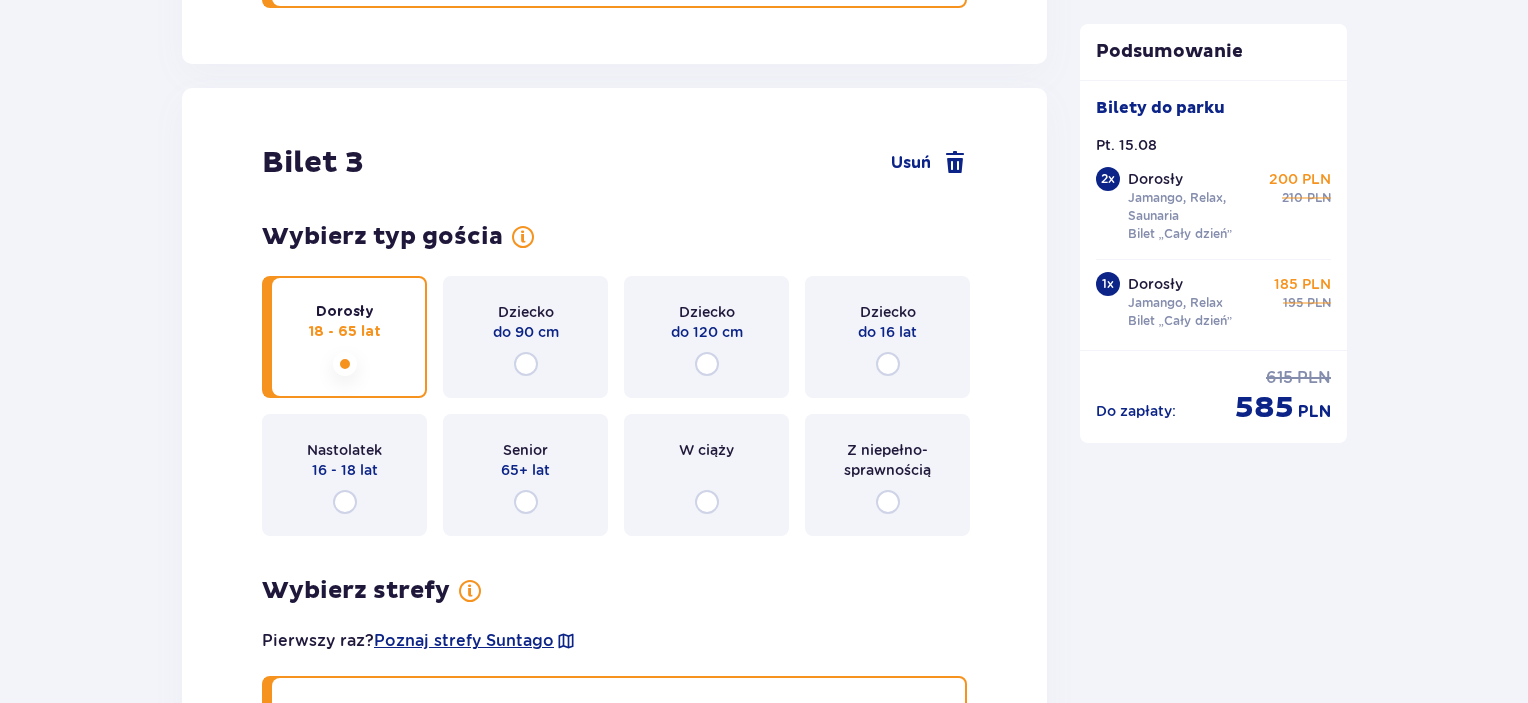 click at bounding box center (316, 1563) 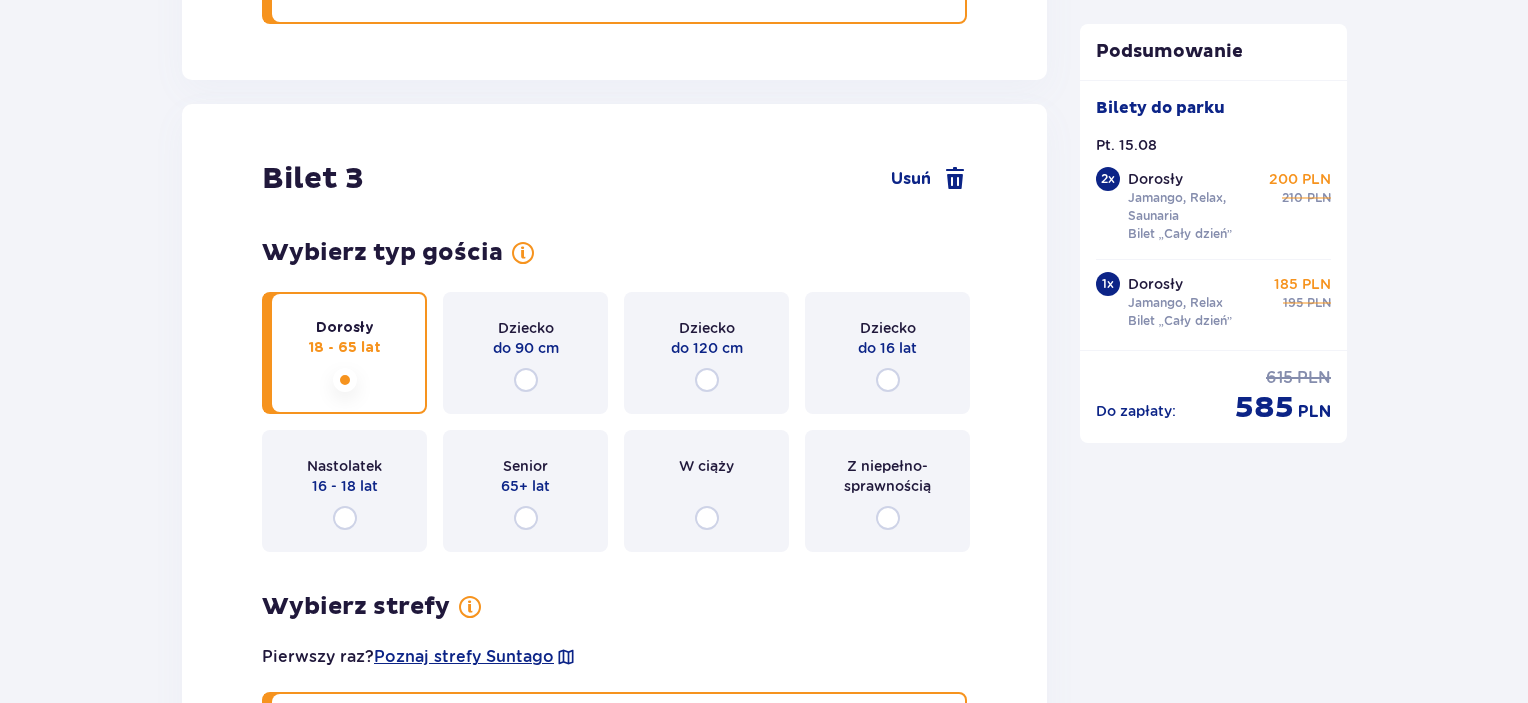 radio on "true" 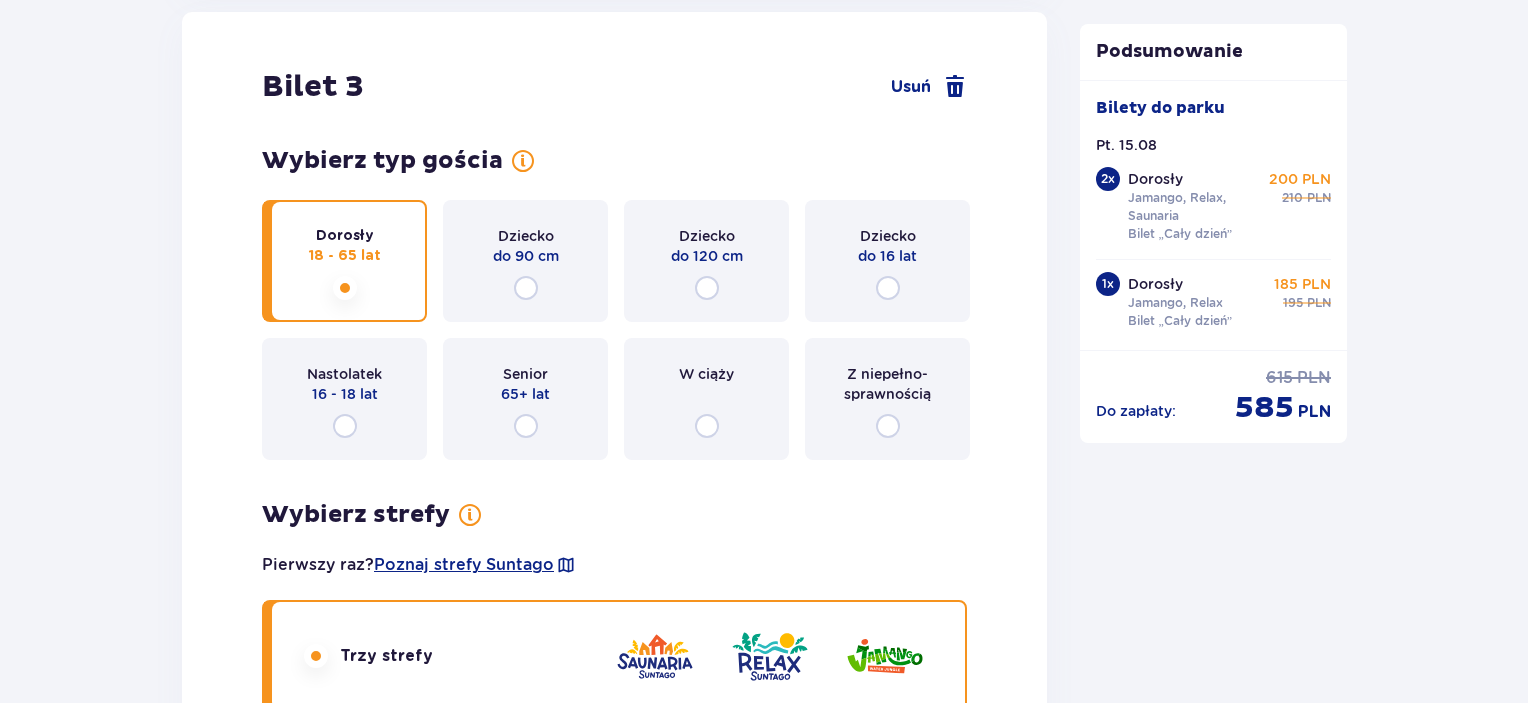 click at bounding box center [316, -124] 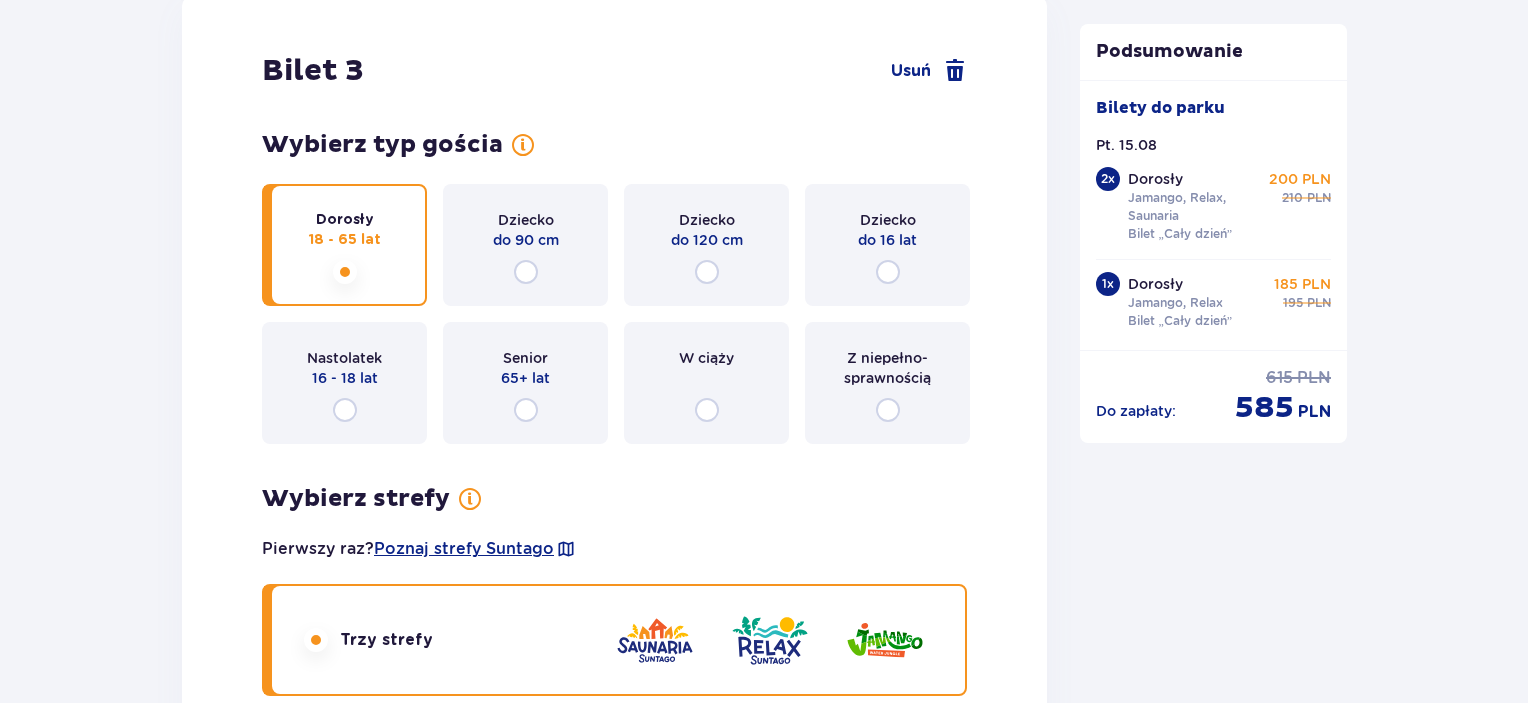 radio on "true" 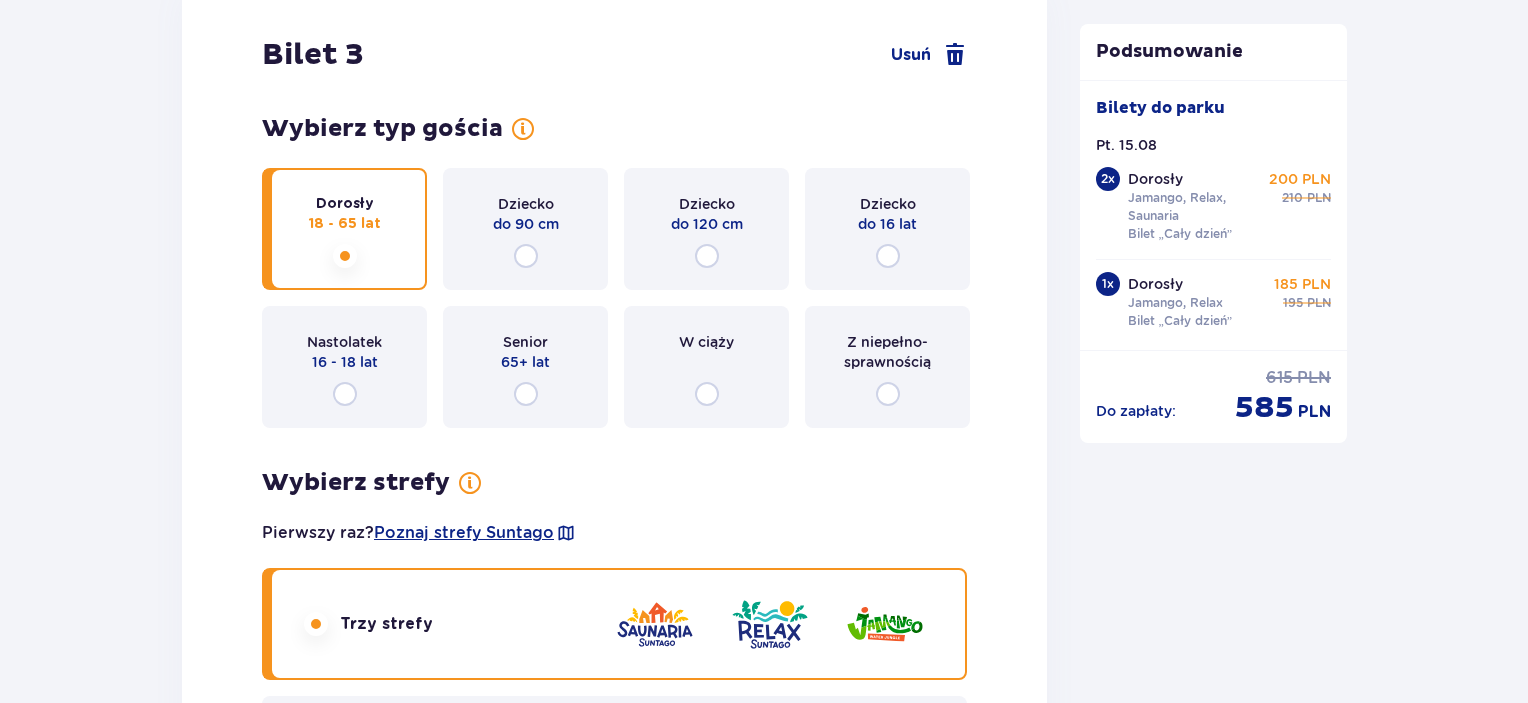 click at bounding box center [316, -1767] 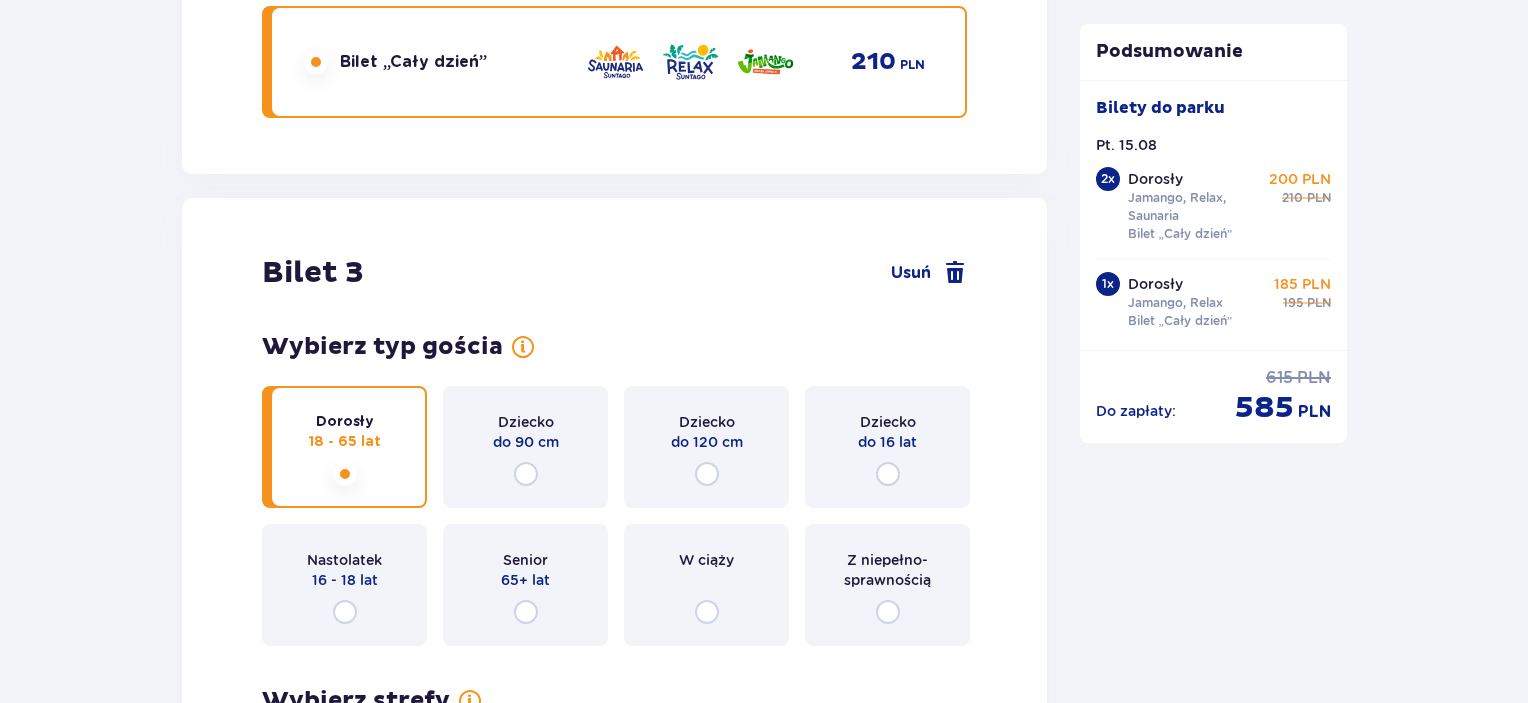 click at bounding box center [316, 1673] 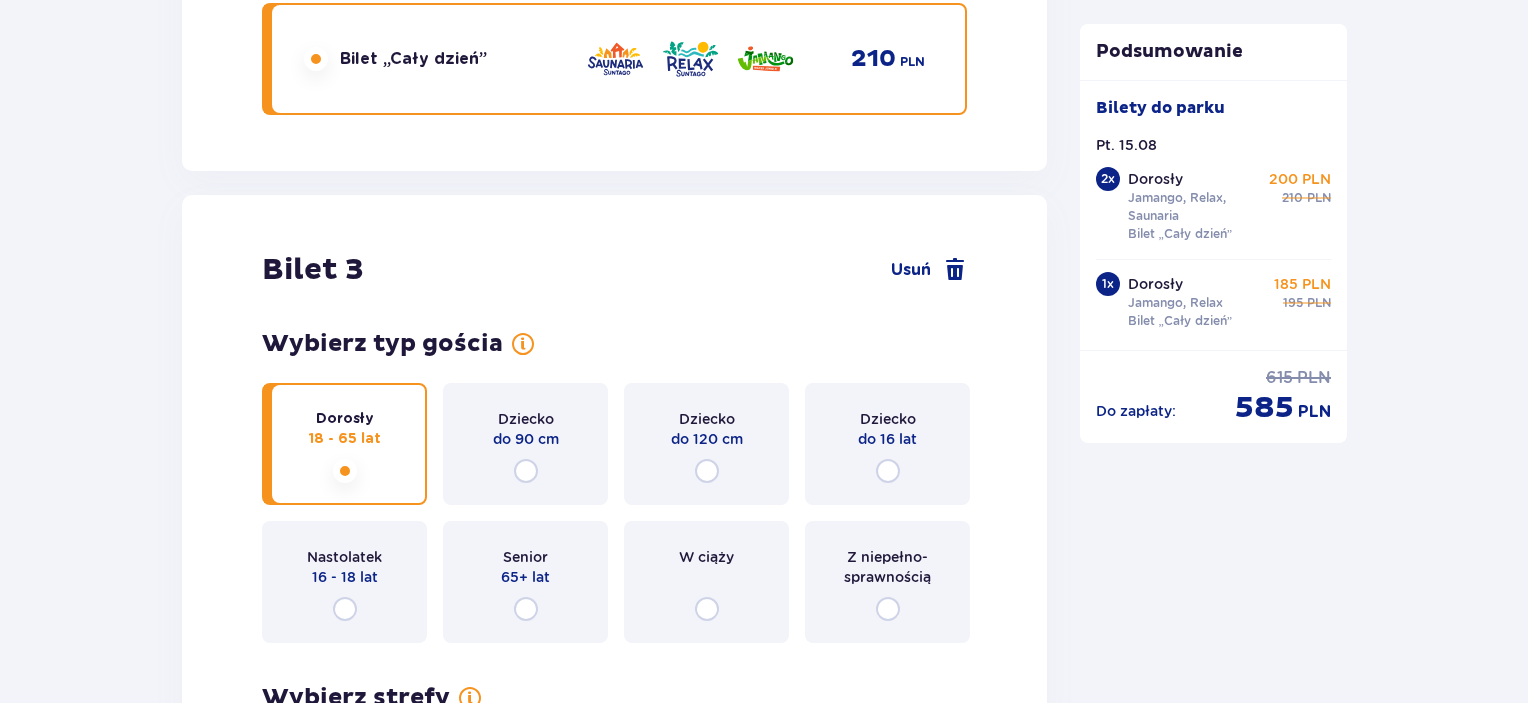 click at bounding box center [316, 59] 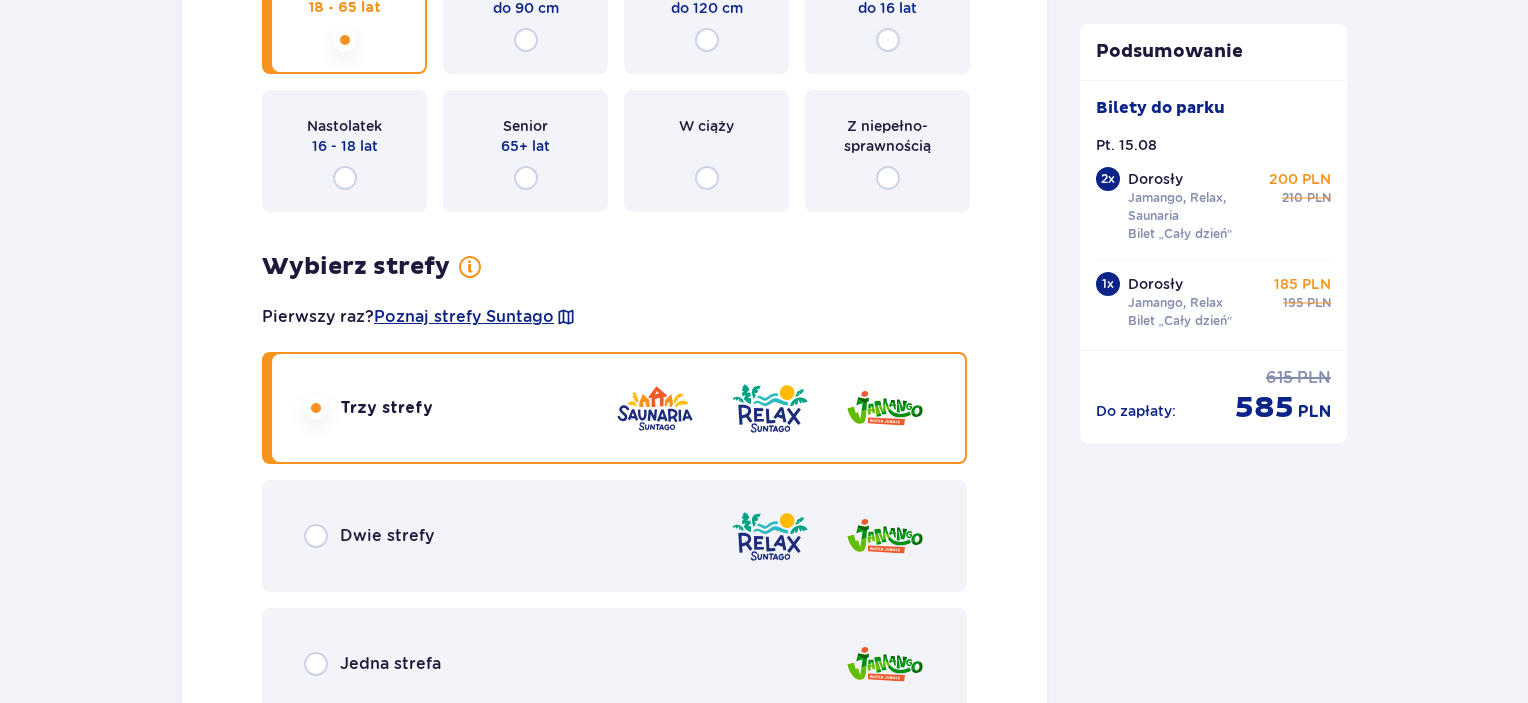 click at bounding box center [316, -1983] 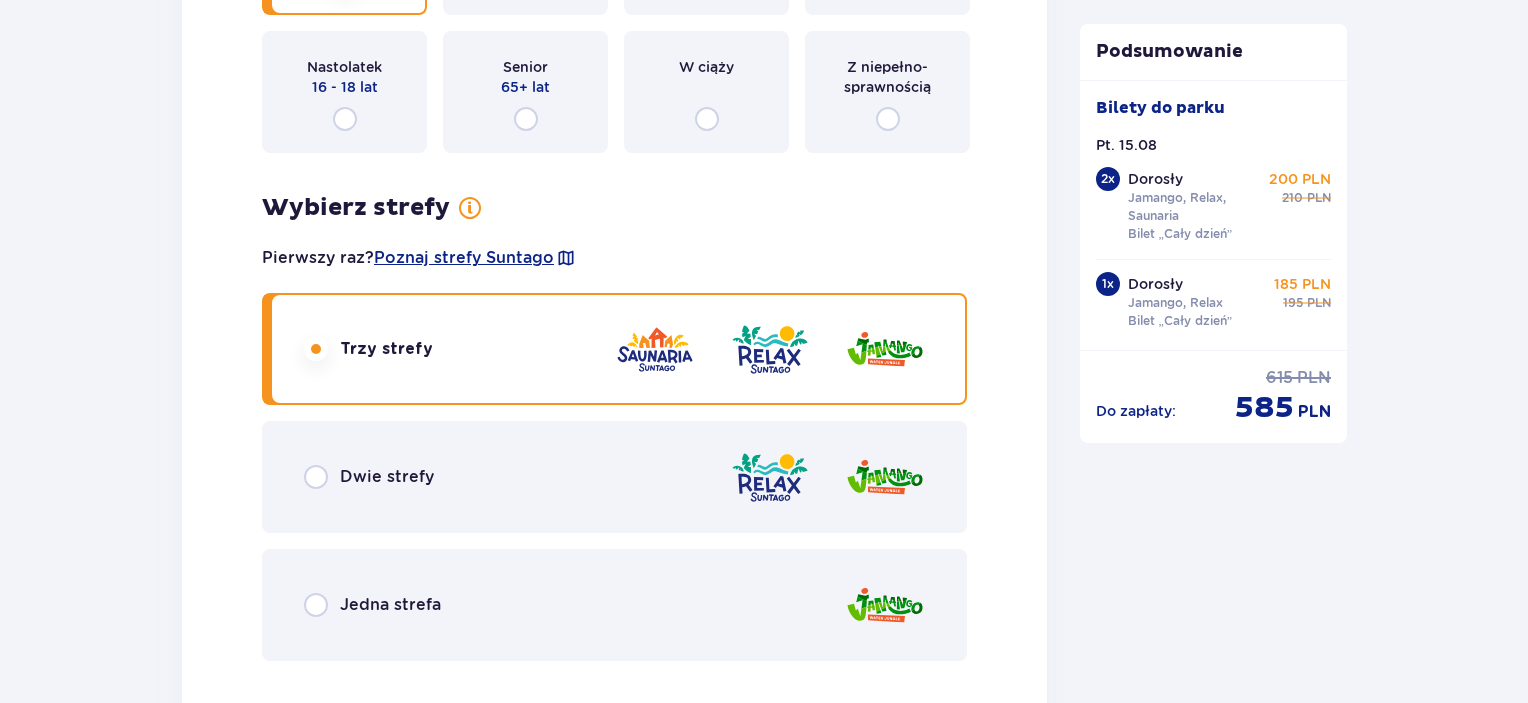 radio on "true" 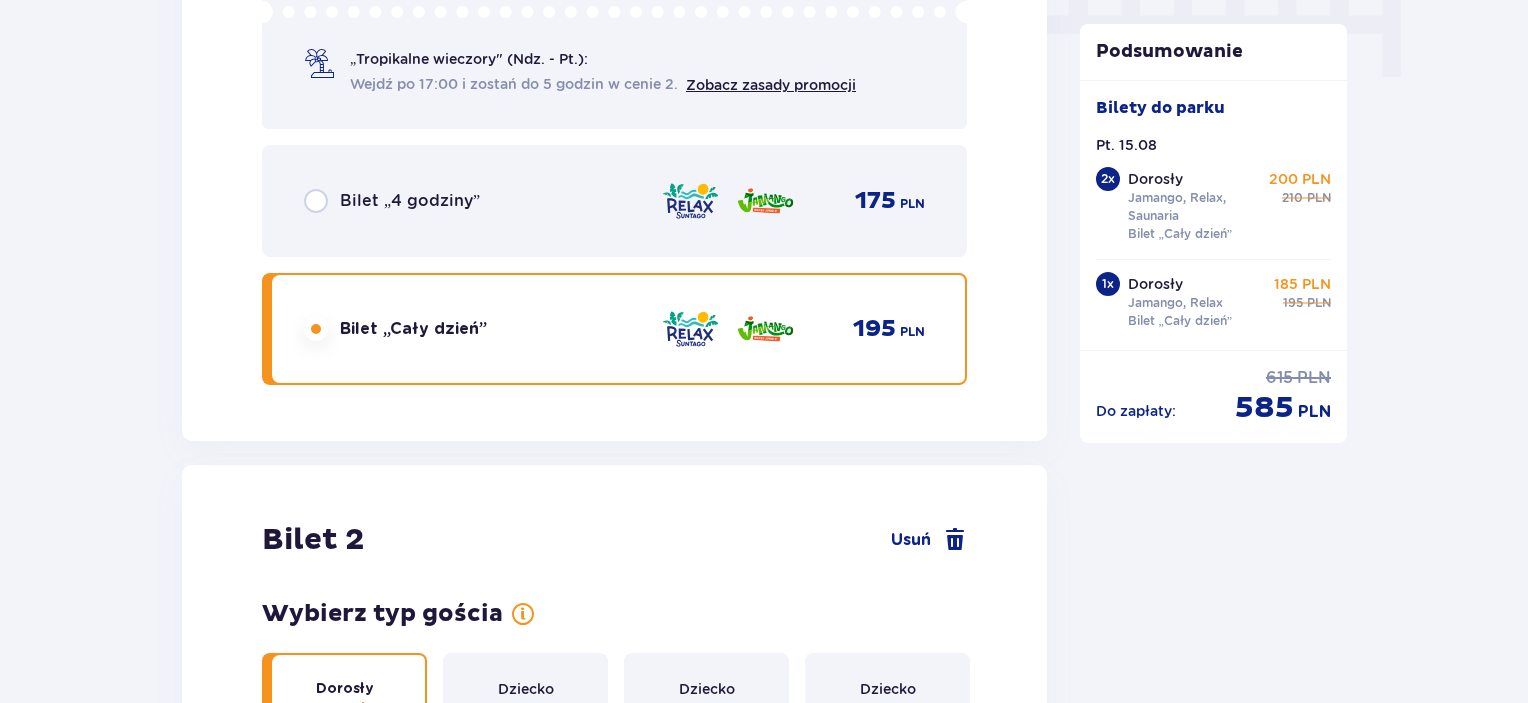 scroll, scrollTop: 2056, scrollLeft: 0, axis: vertical 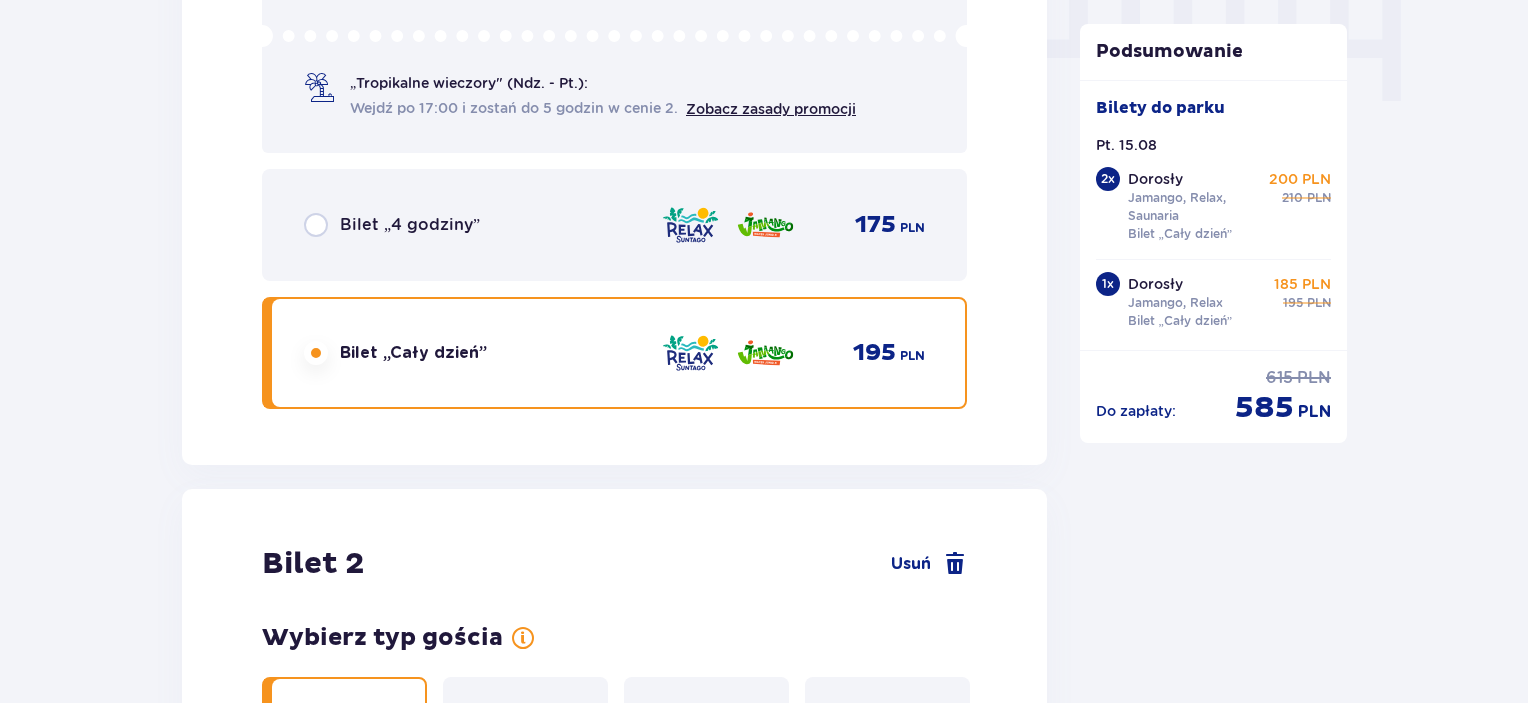 click at bounding box center (316, 1964) 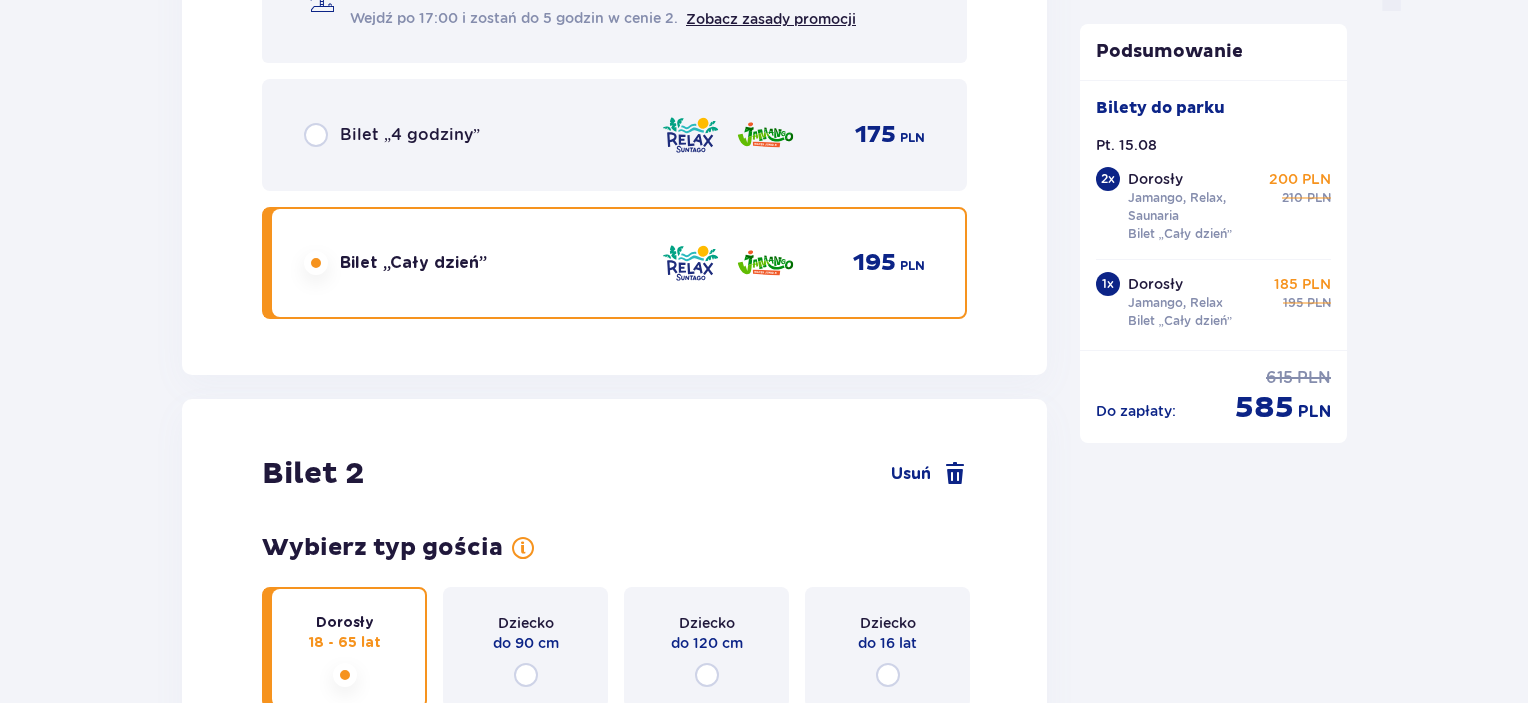 click at bounding box center [316, 3485] 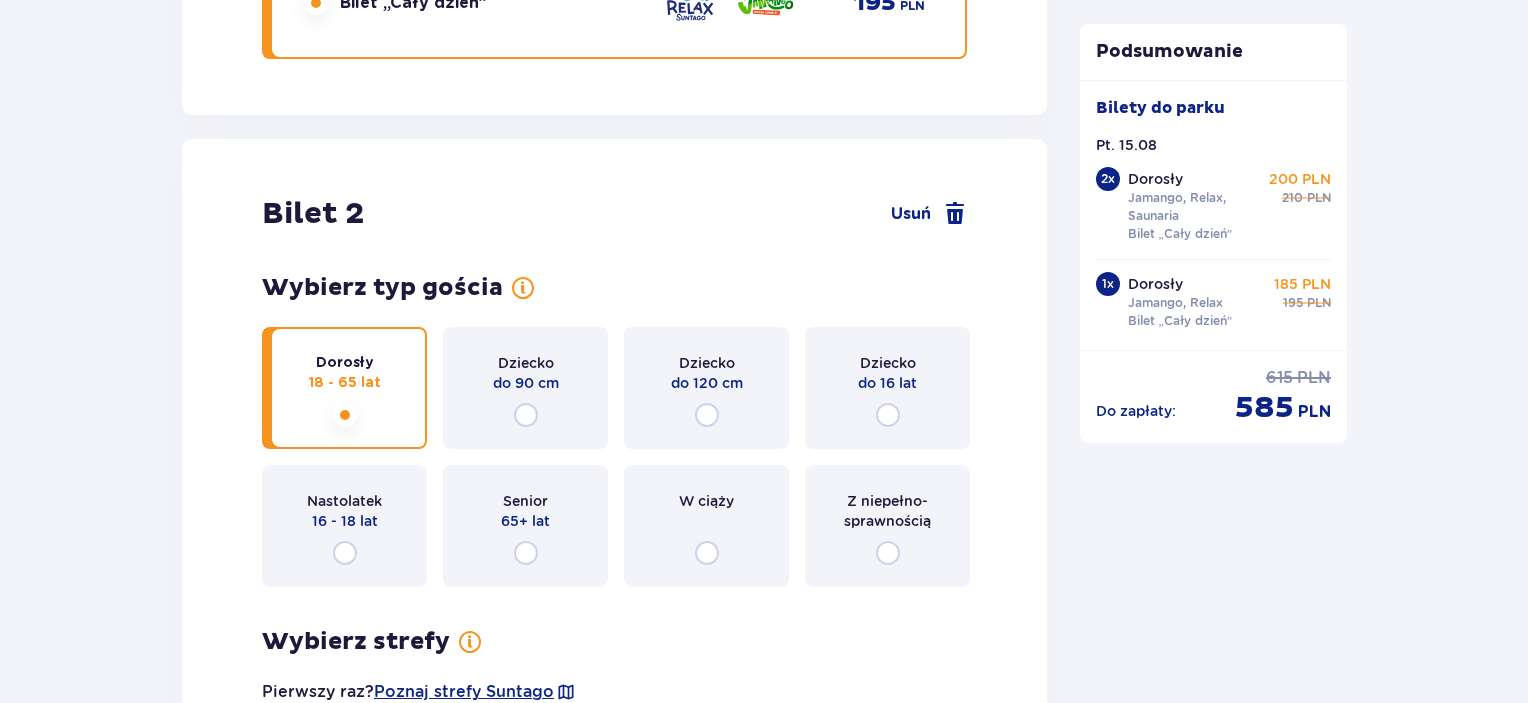 click at bounding box center [316, 3] 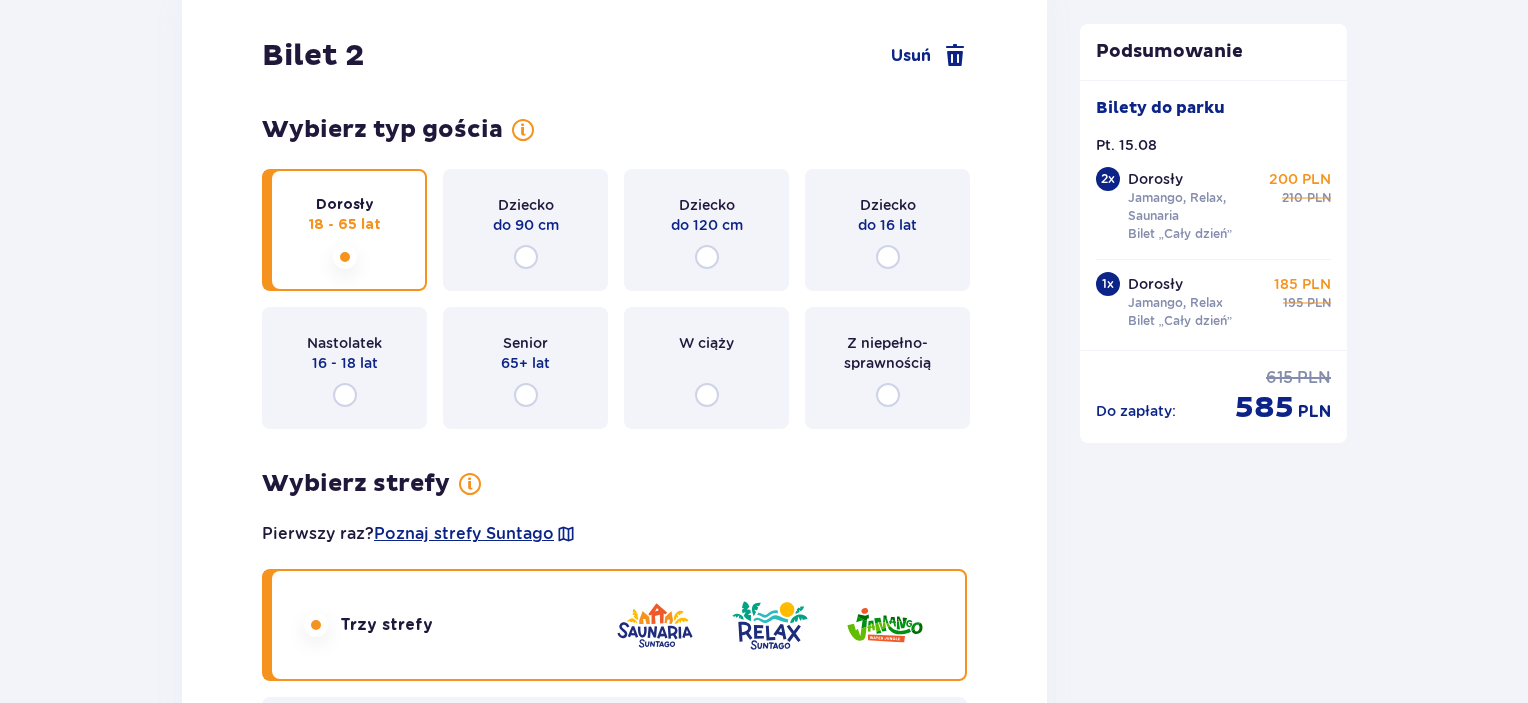 click at bounding box center [316, 1456] 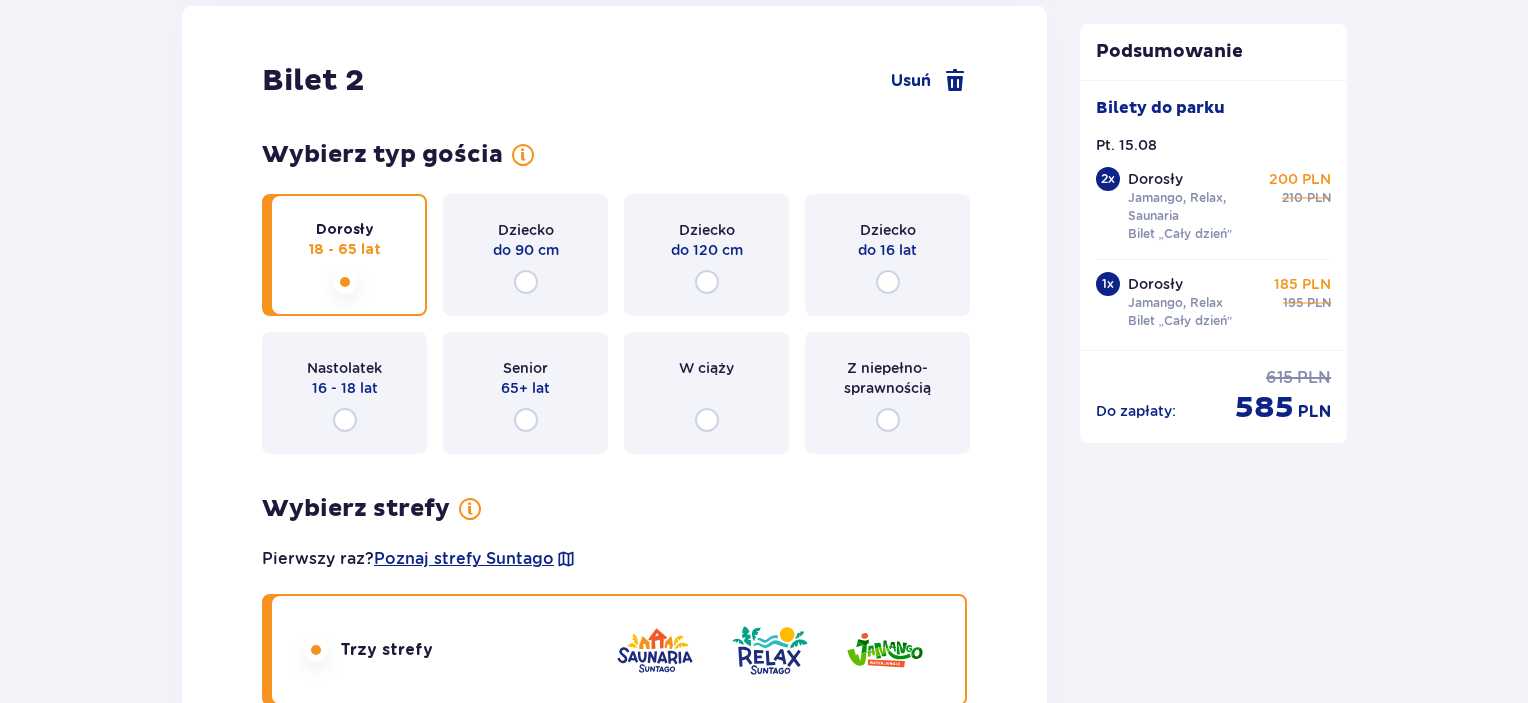 click at bounding box center [316, 3092] 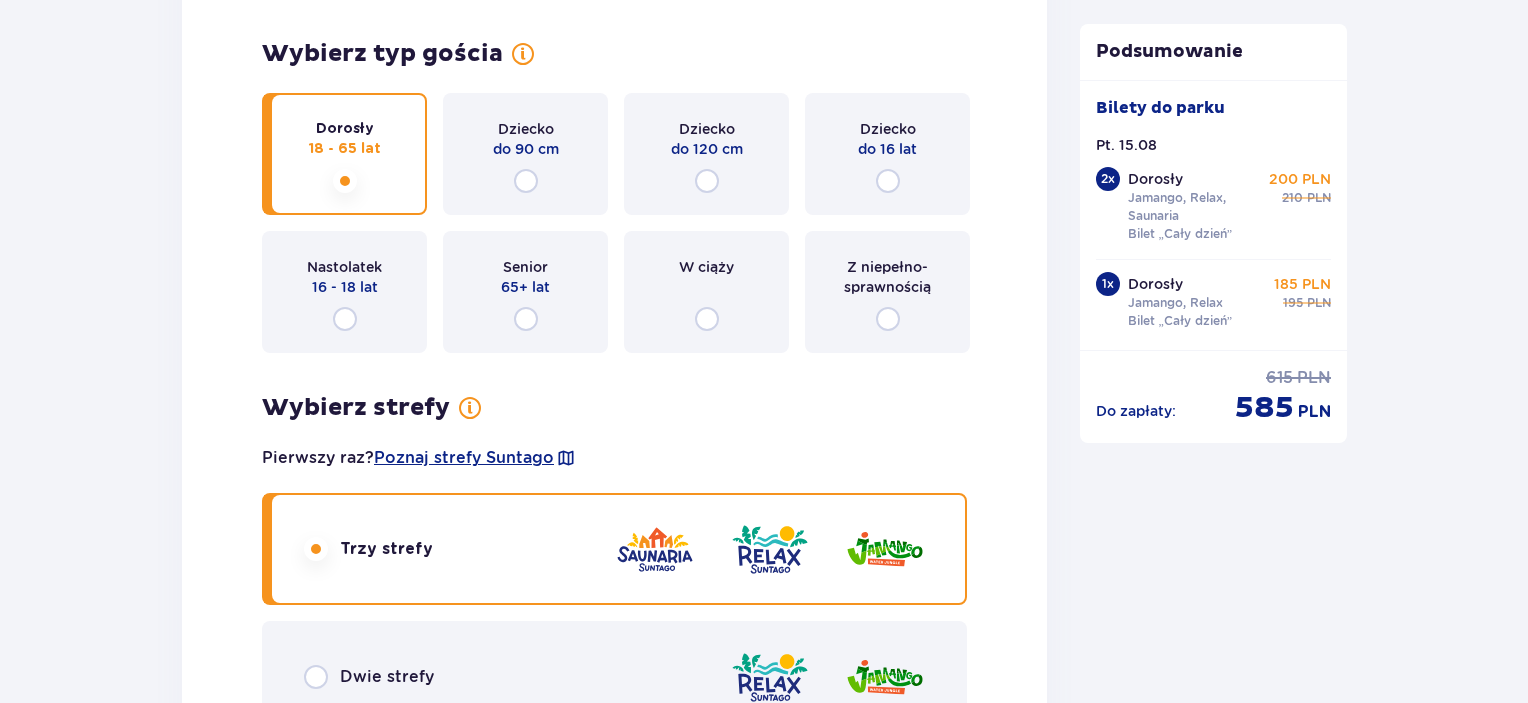 click at bounding box center [316, -231] 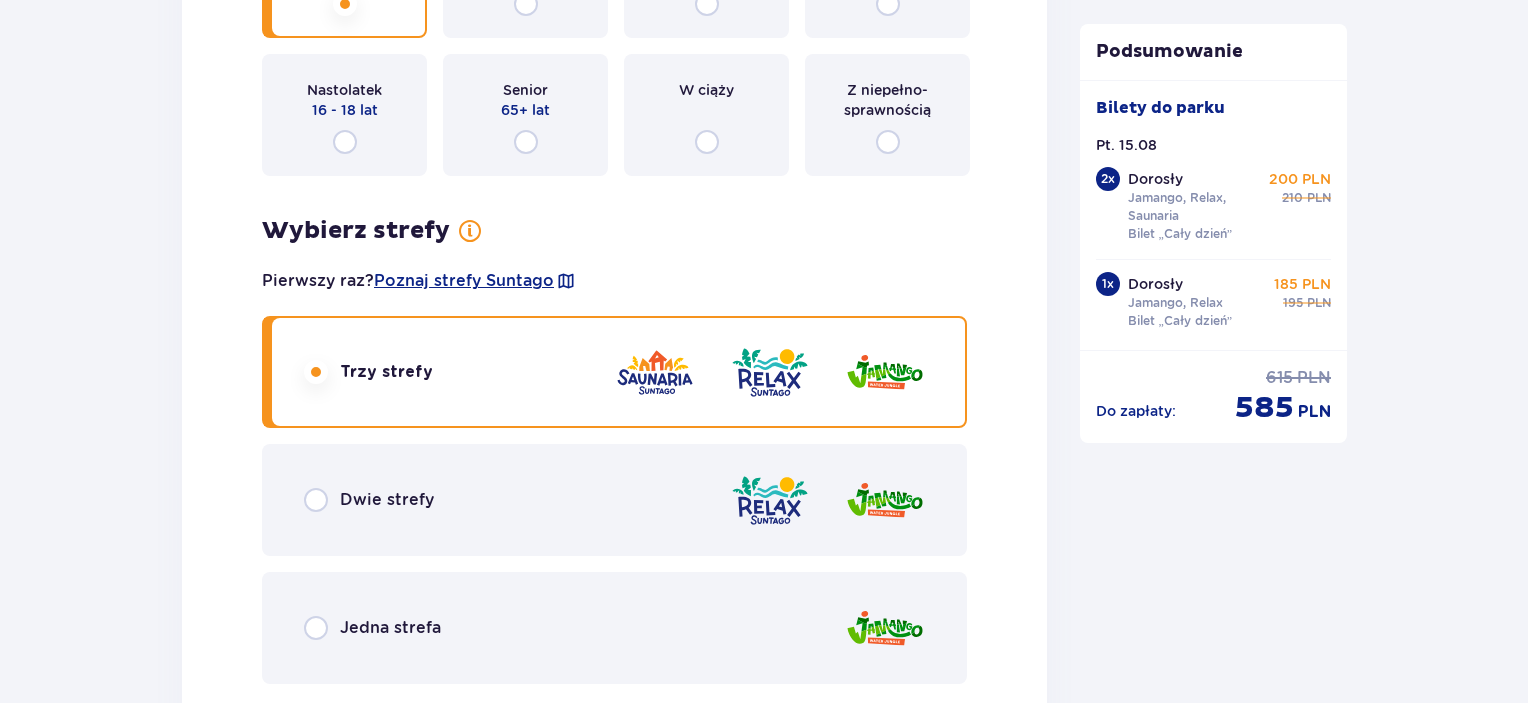 click at bounding box center (316, 1203) 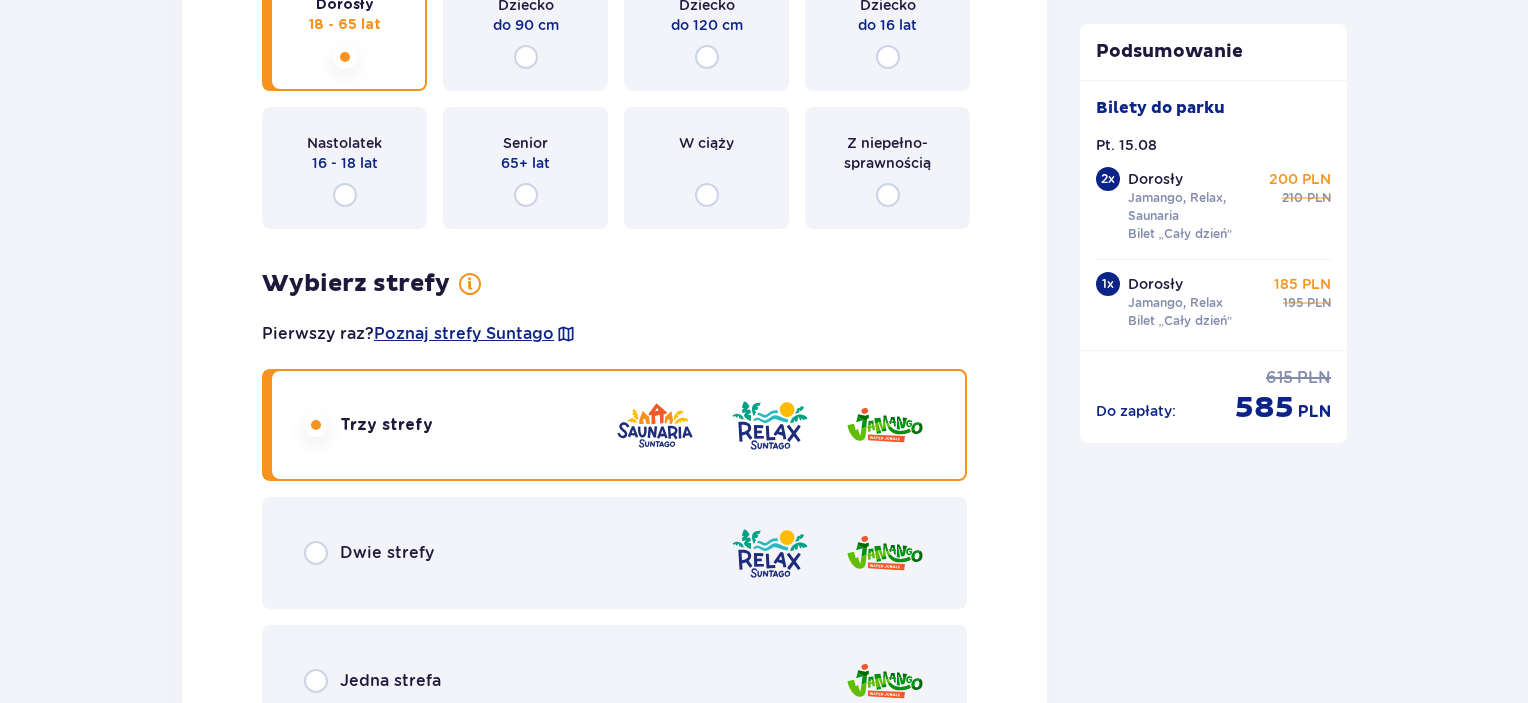 click at bounding box center (316, 2867) 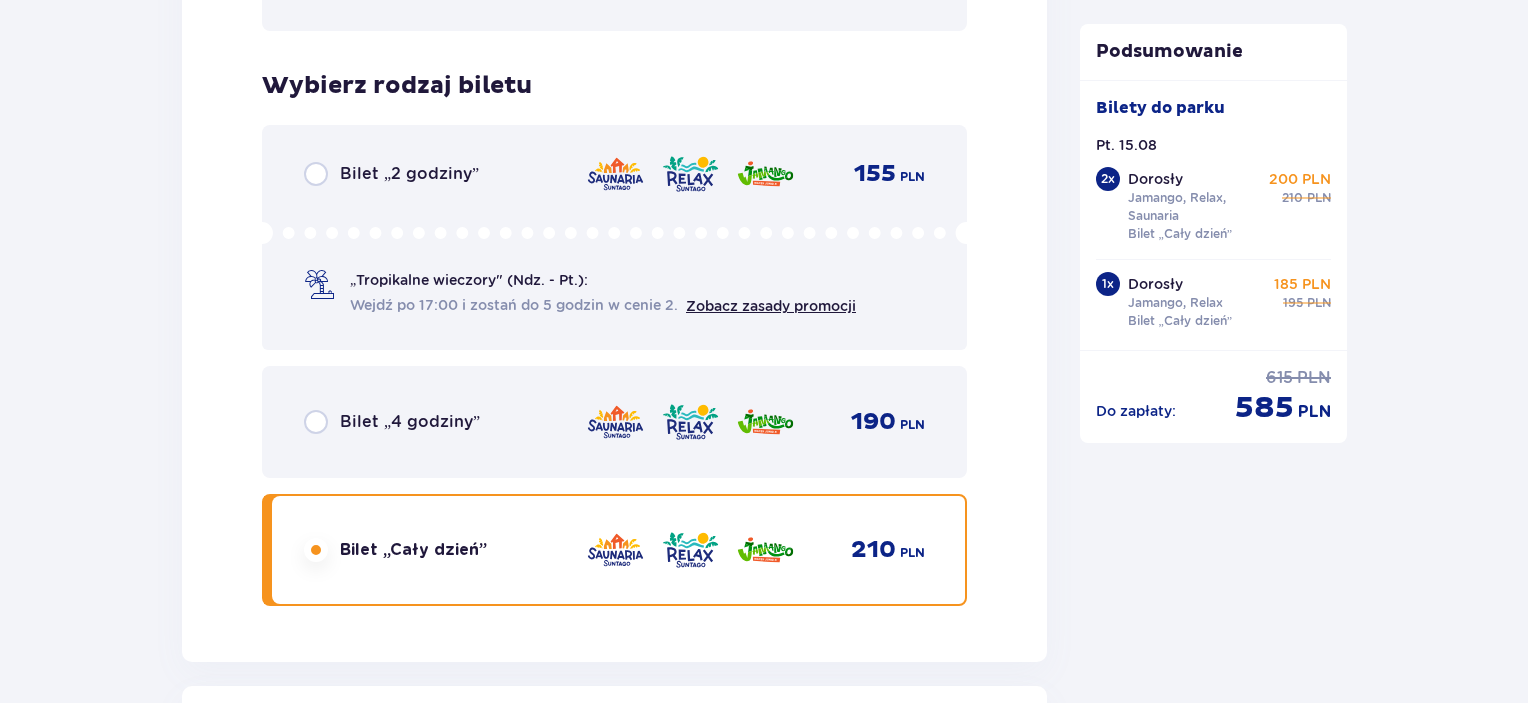 click at bounding box center (316, -1061) 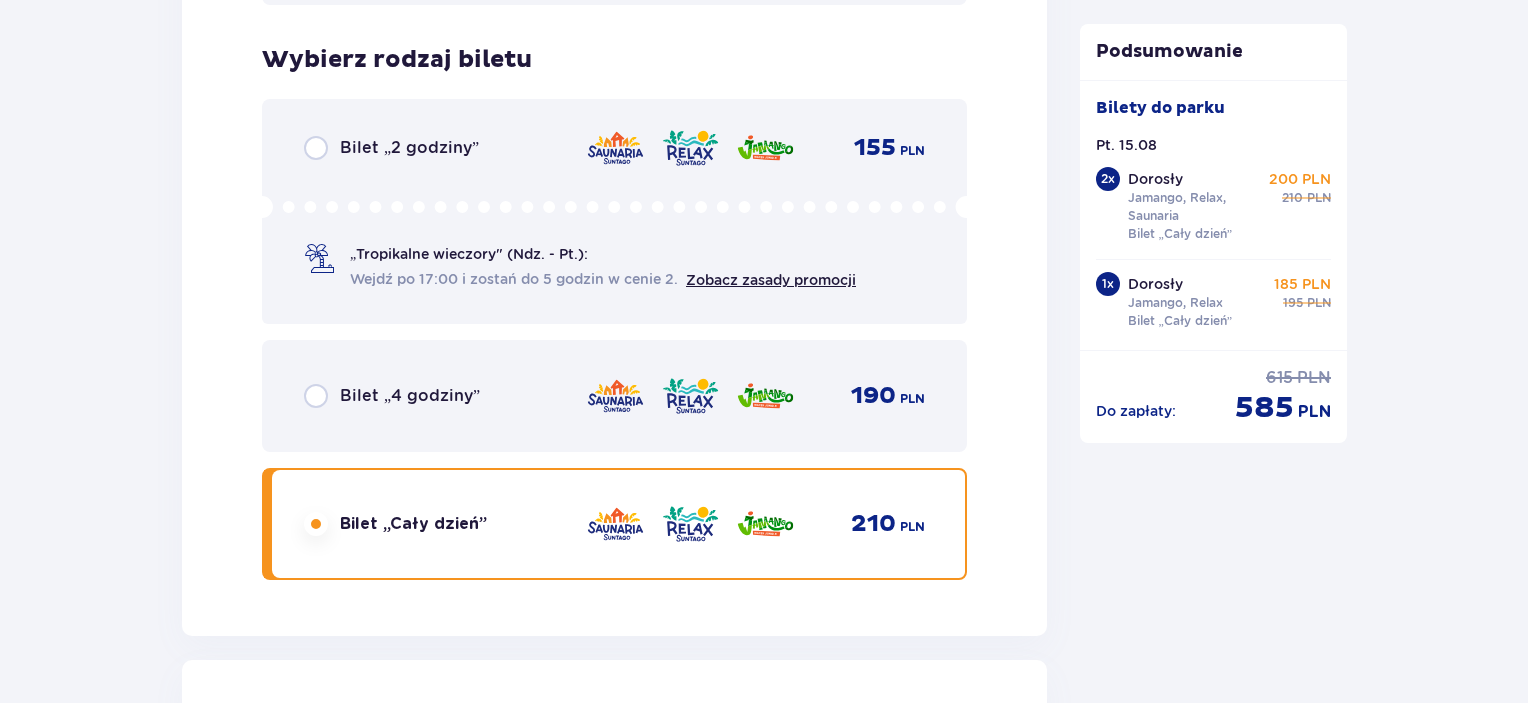 click at bounding box center (316, 524) 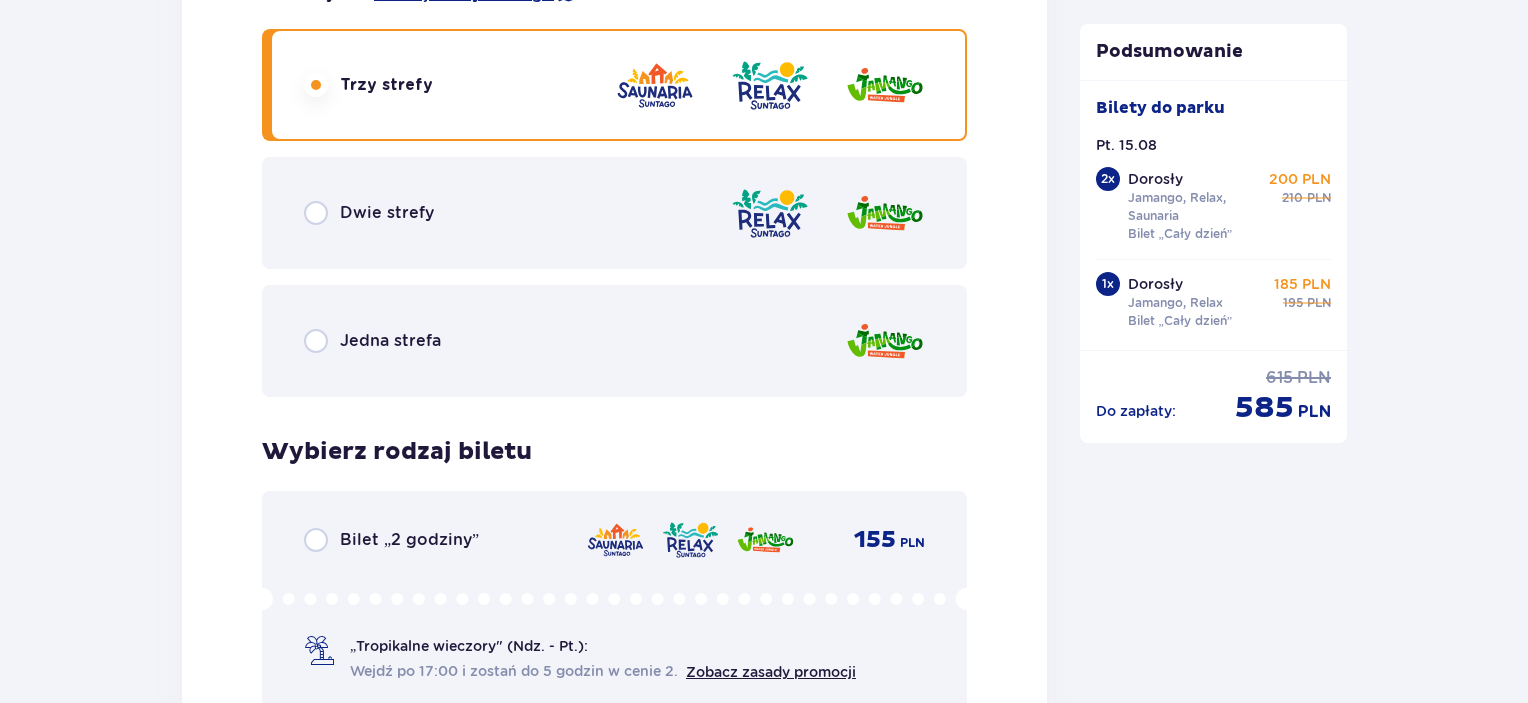 click at bounding box center (316, 2527) 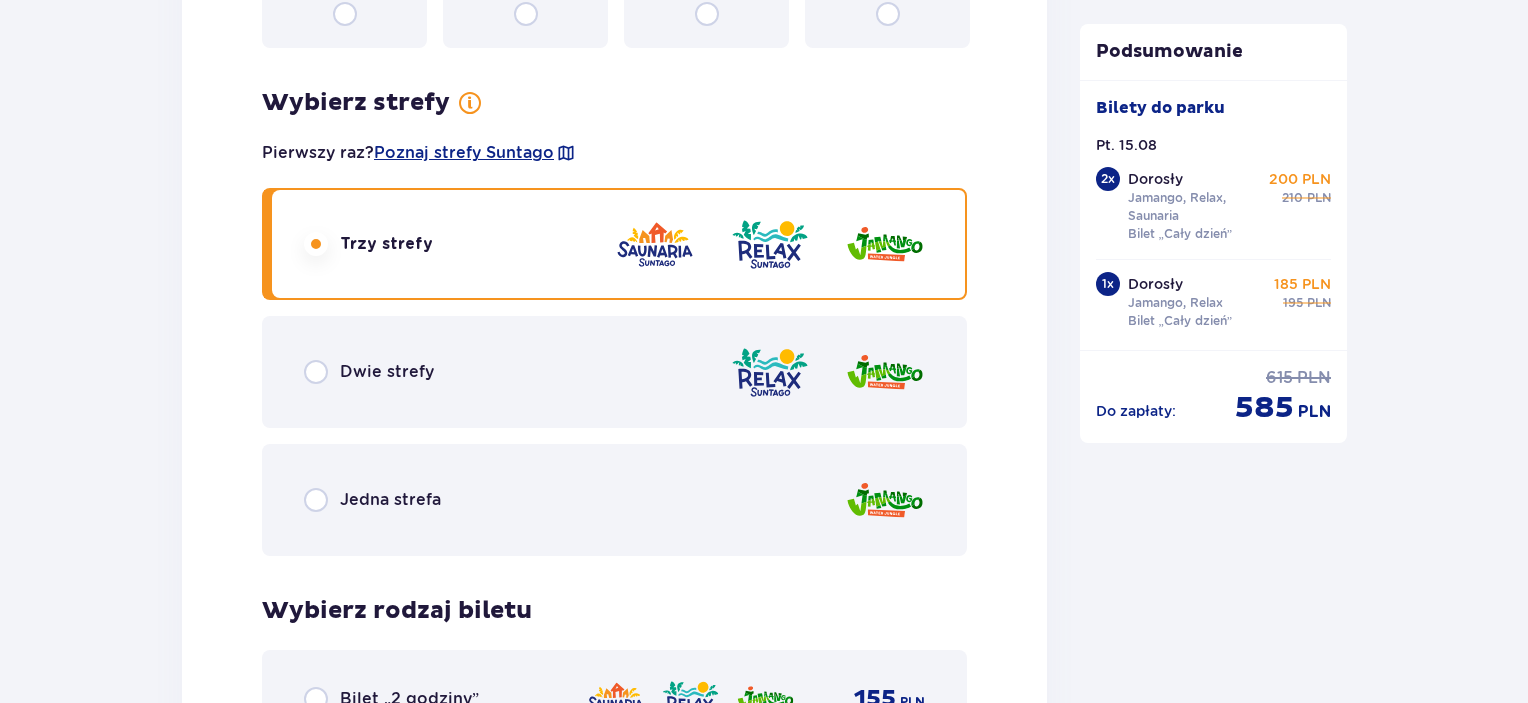 click at bounding box center (316, -536) 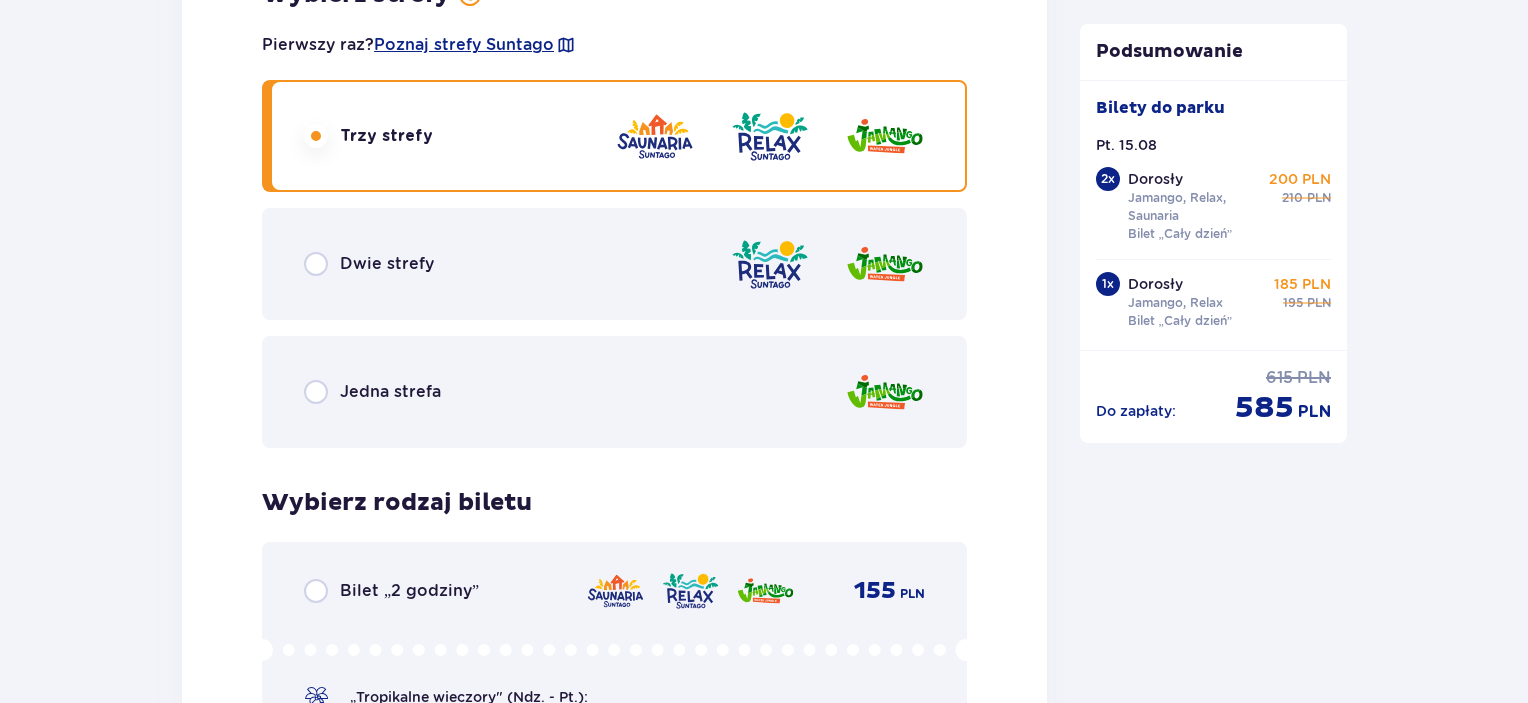 click at bounding box center [316, 967] 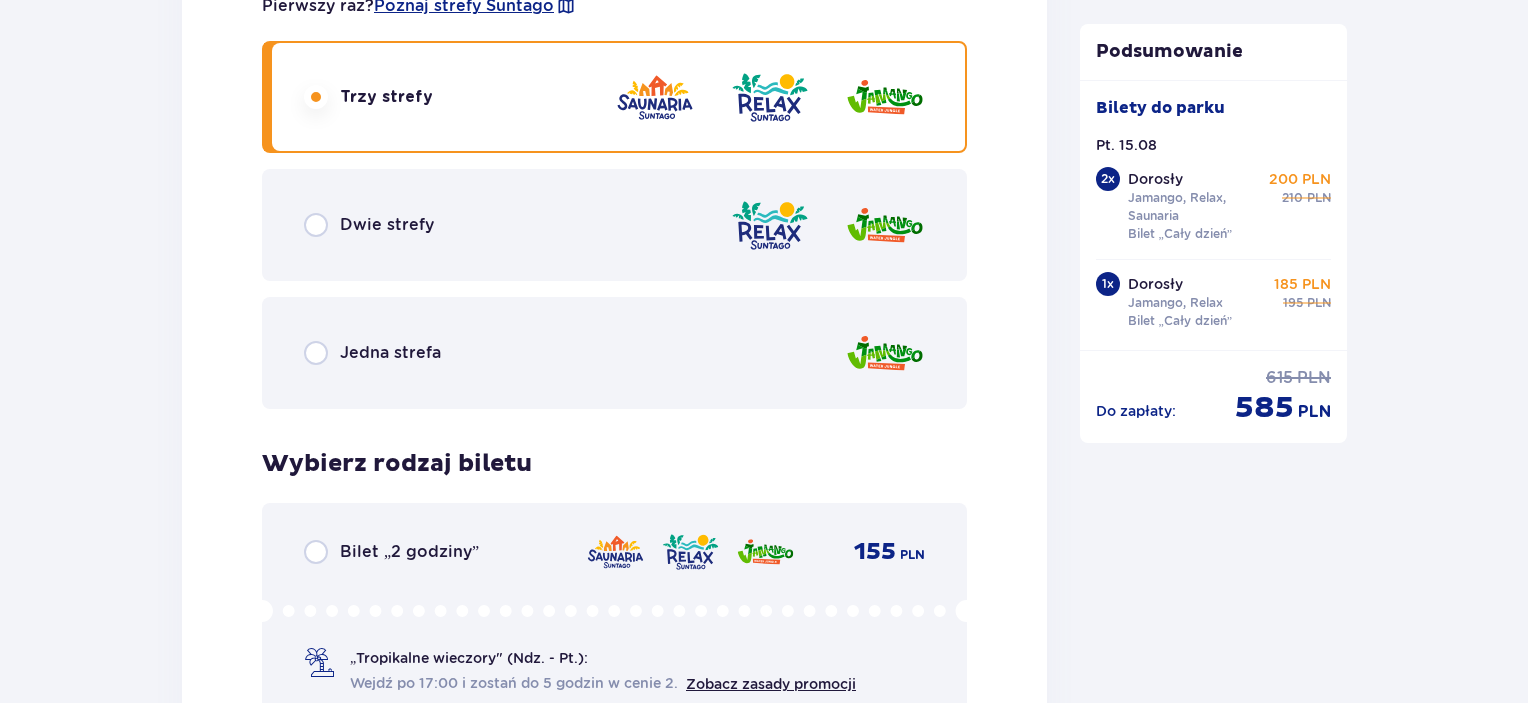 click at bounding box center (316, 2539) 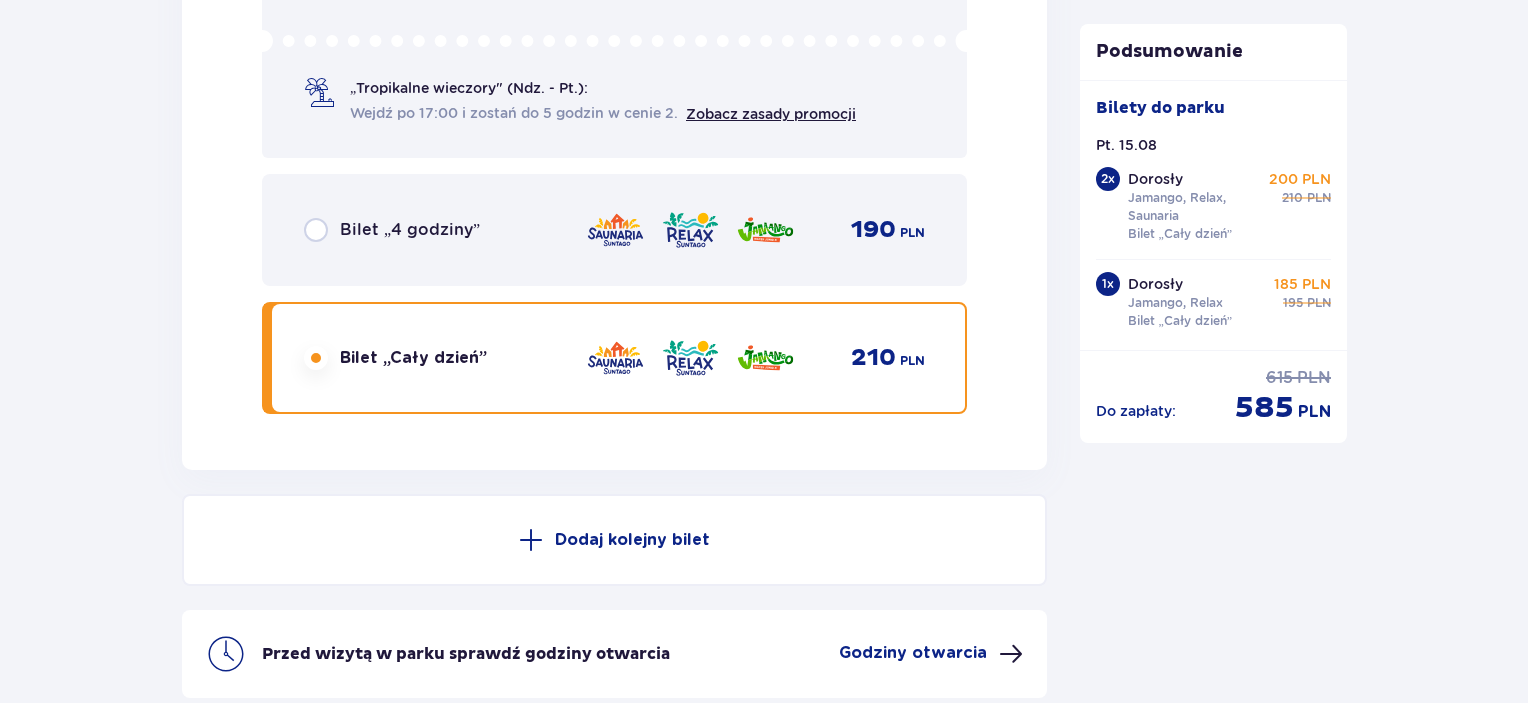 scroll, scrollTop: 5276, scrollLeft: 0, axis: vertical 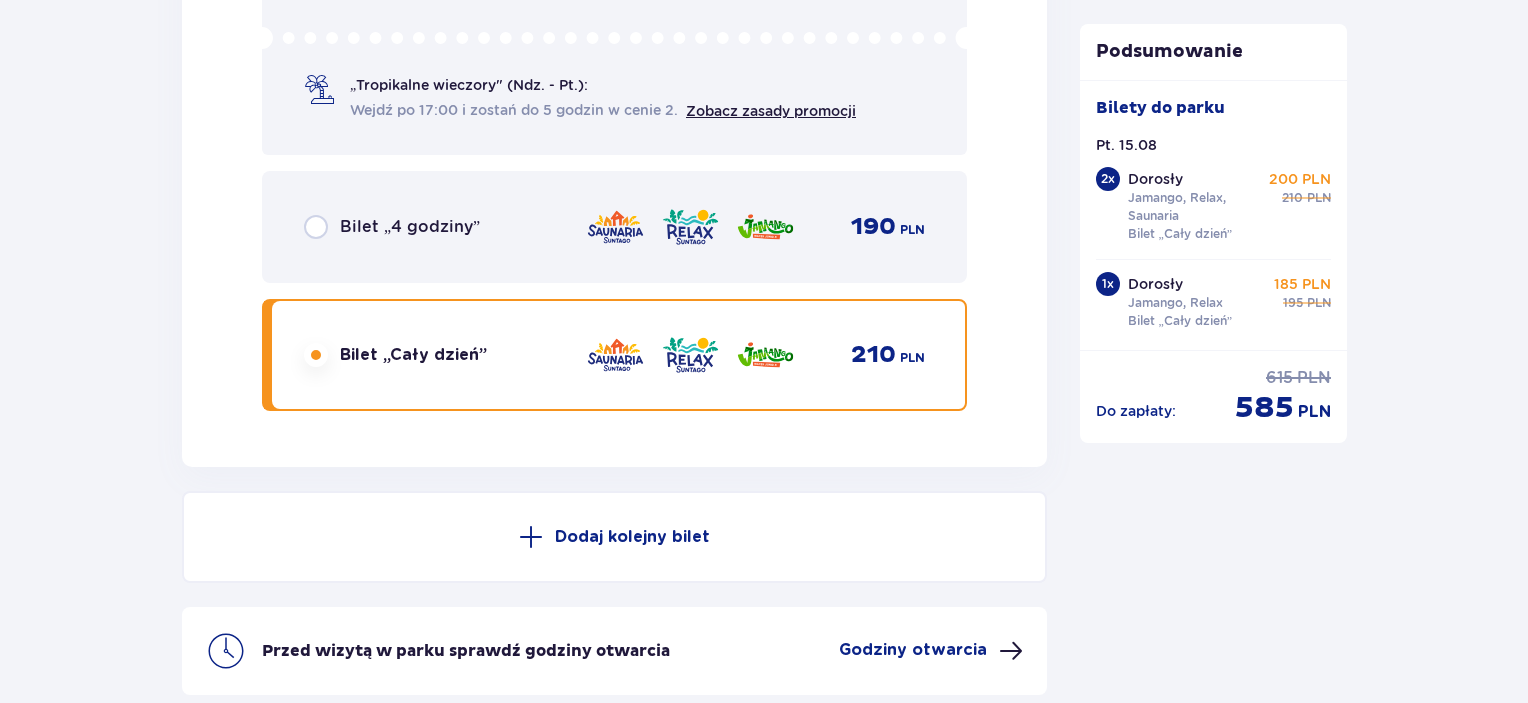 click at bounding box center [316, -2867] 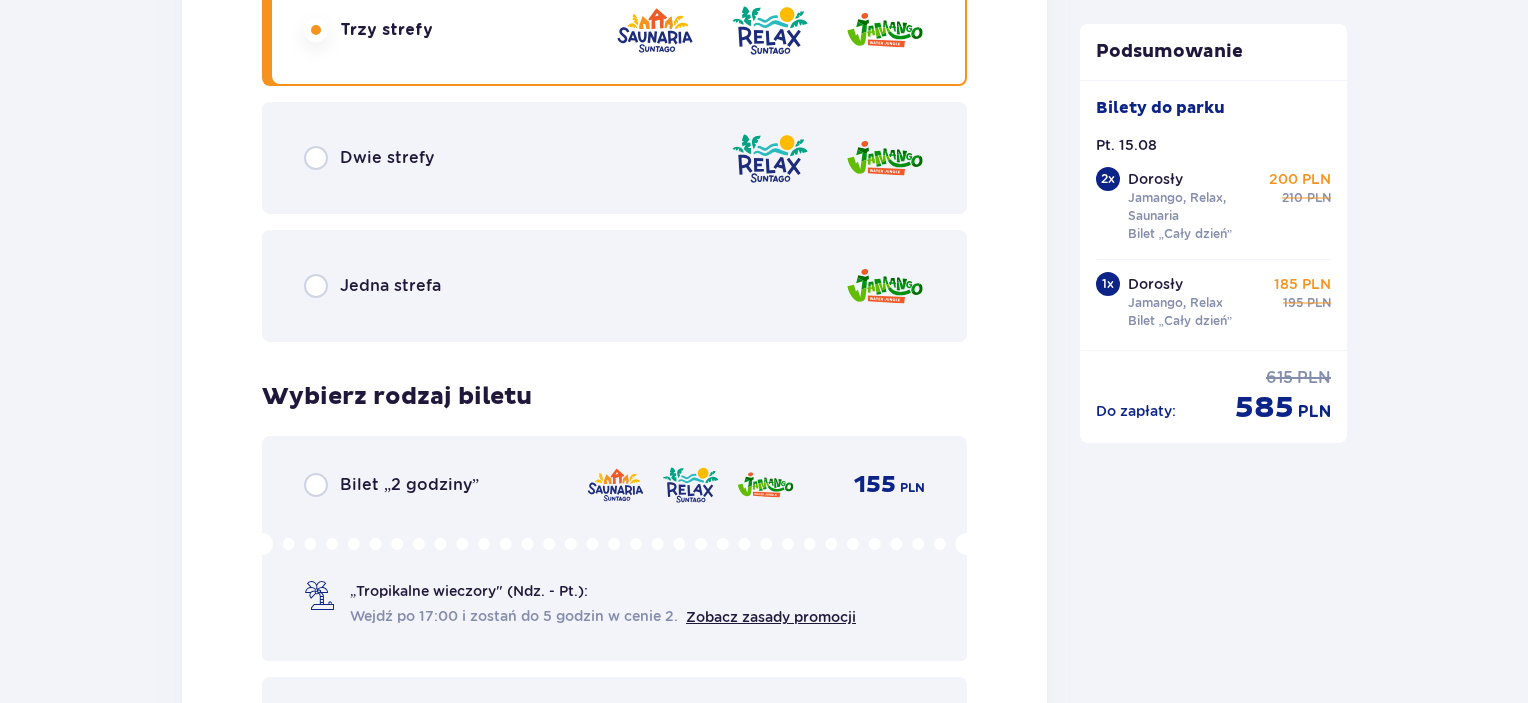 click at bounding box center (316, -750) 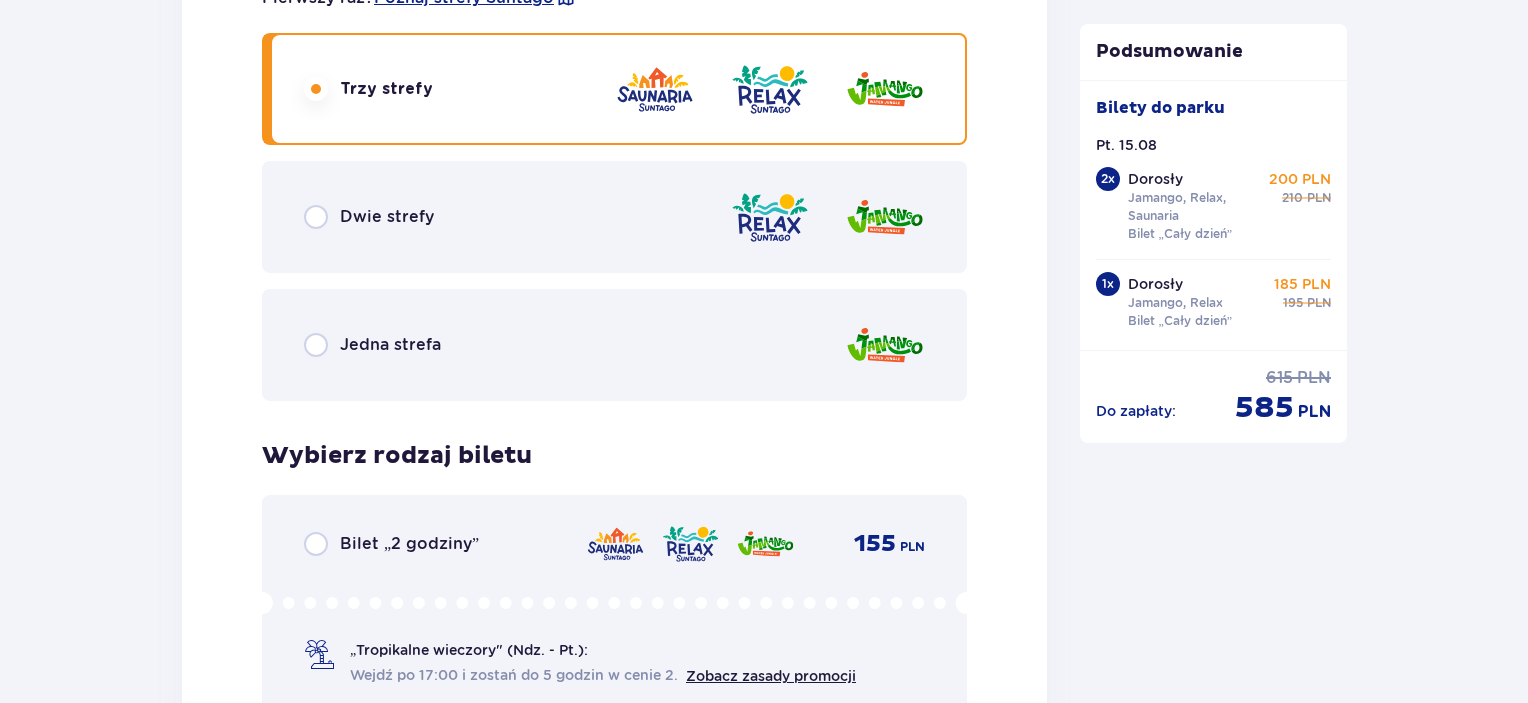 radio on "true" 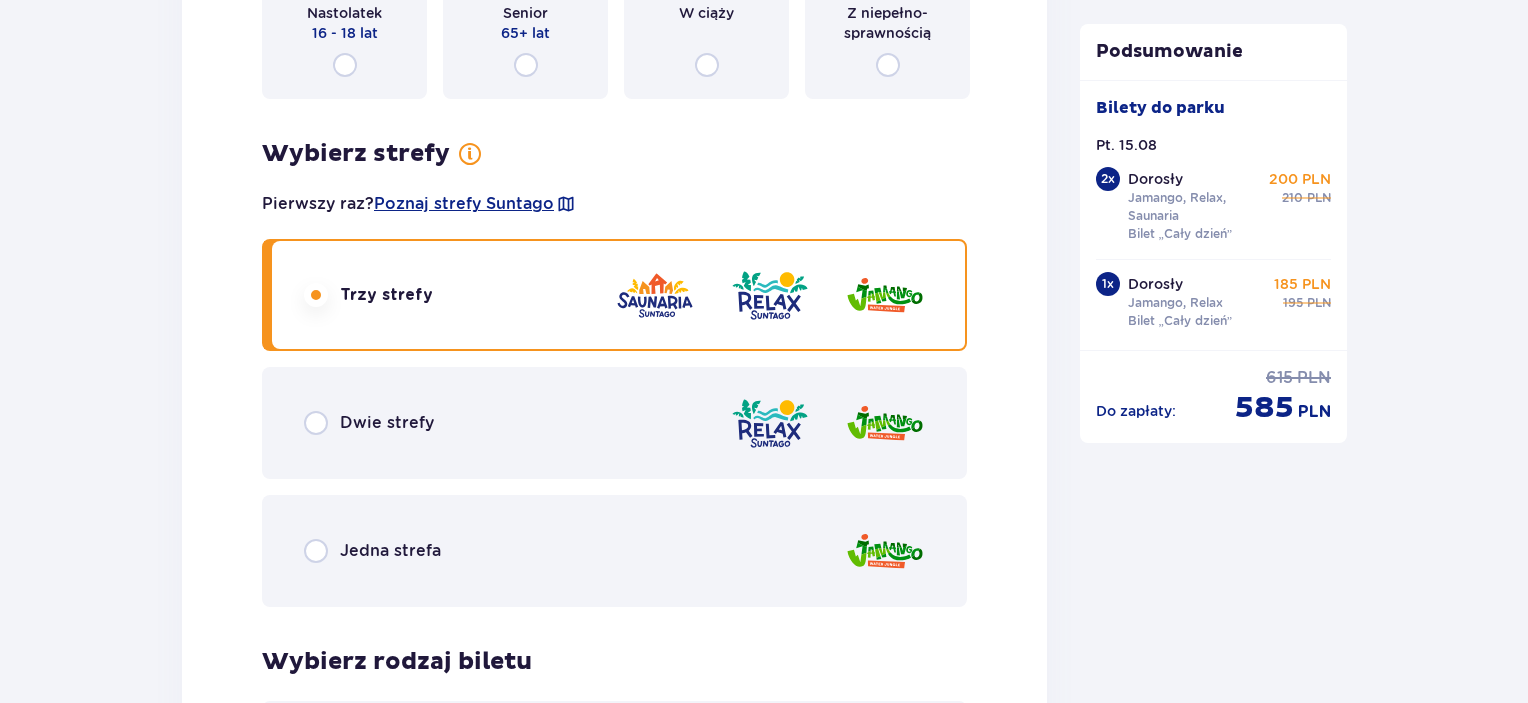 click at bounding box center (316, 1126) 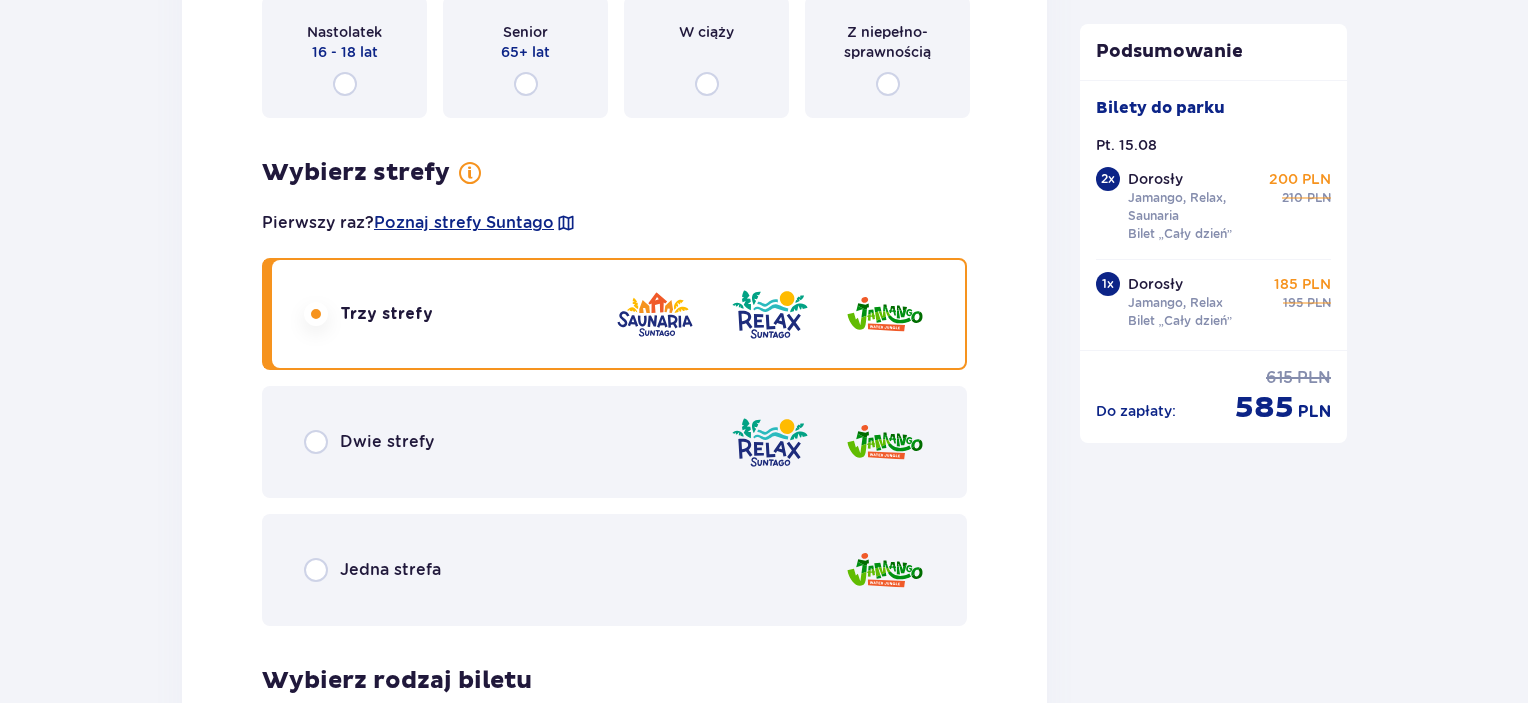 radio on "true" 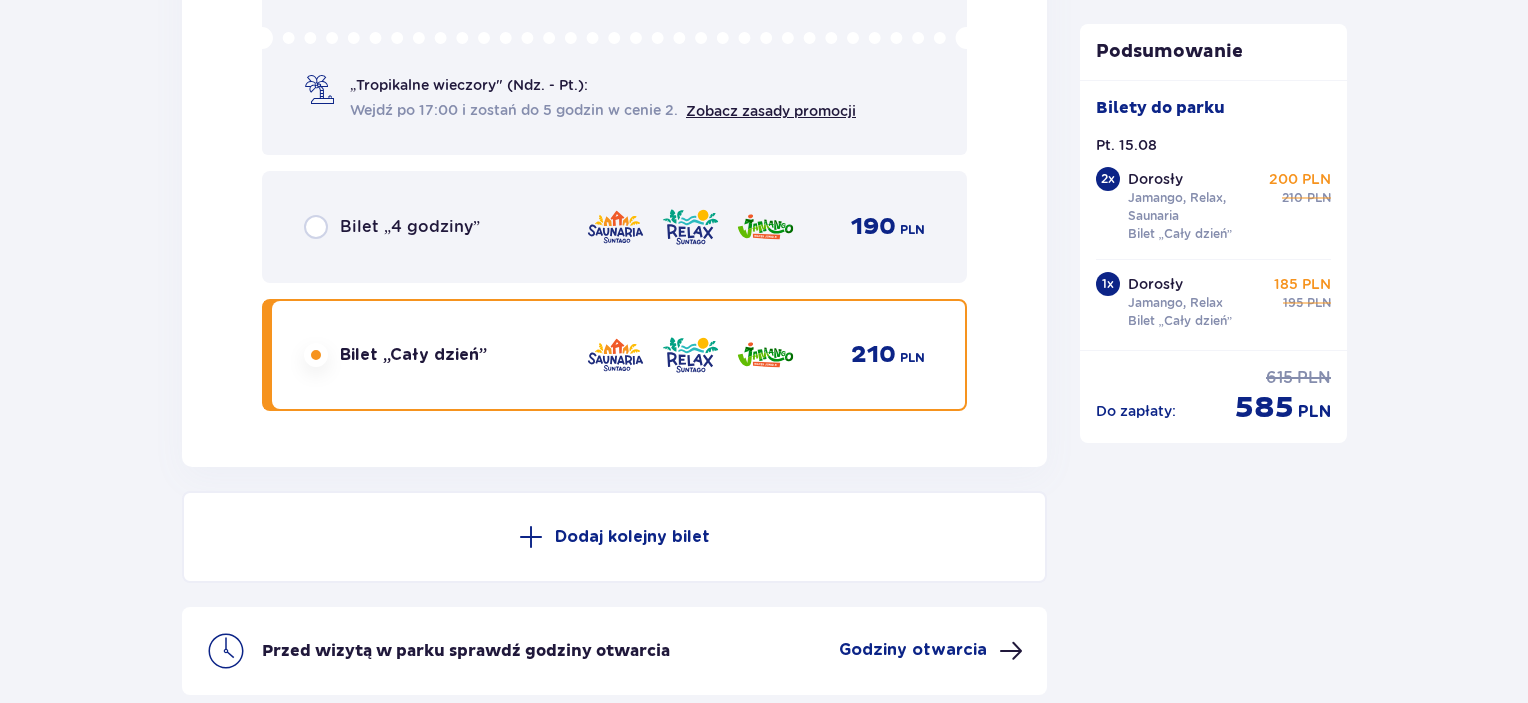 click at bounding box center [316, -2867] 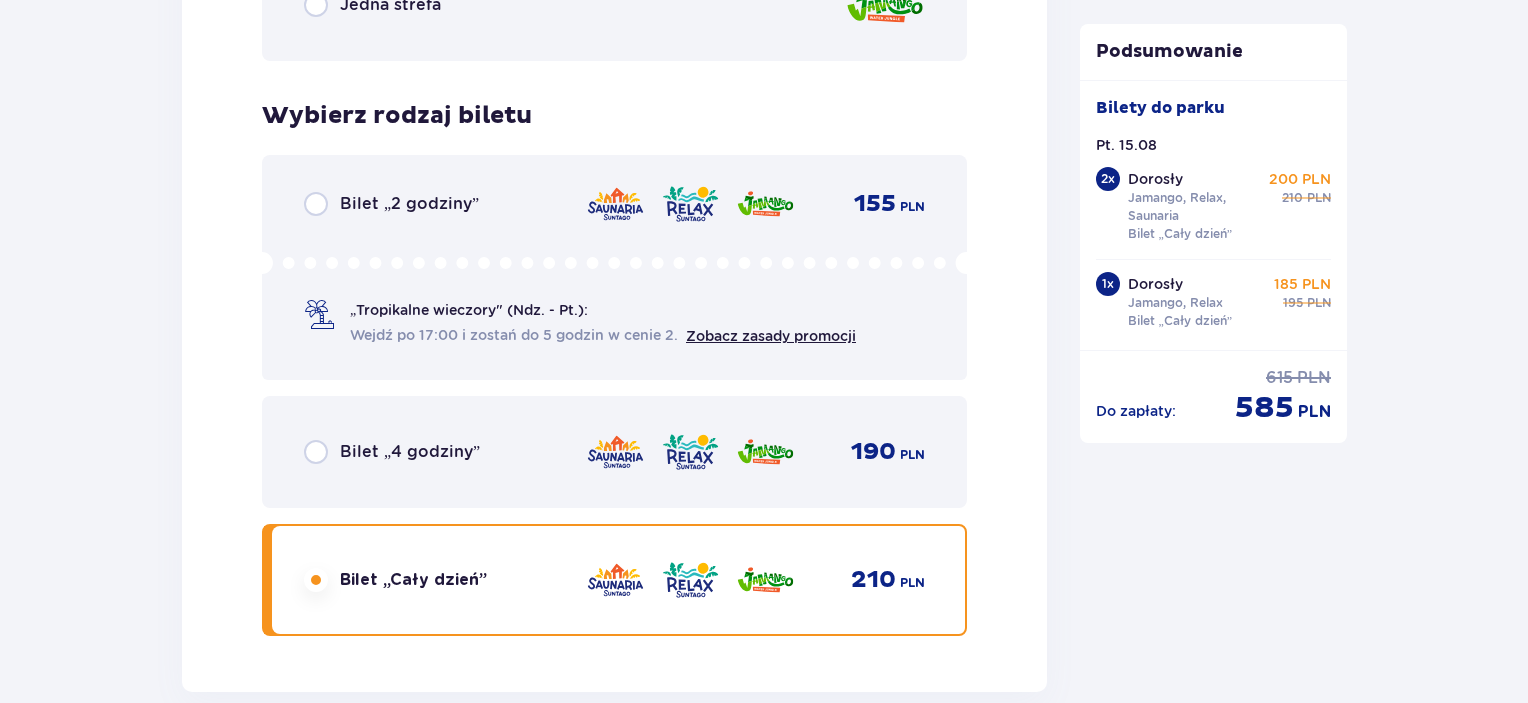 click at bounding box center [316, -1031] 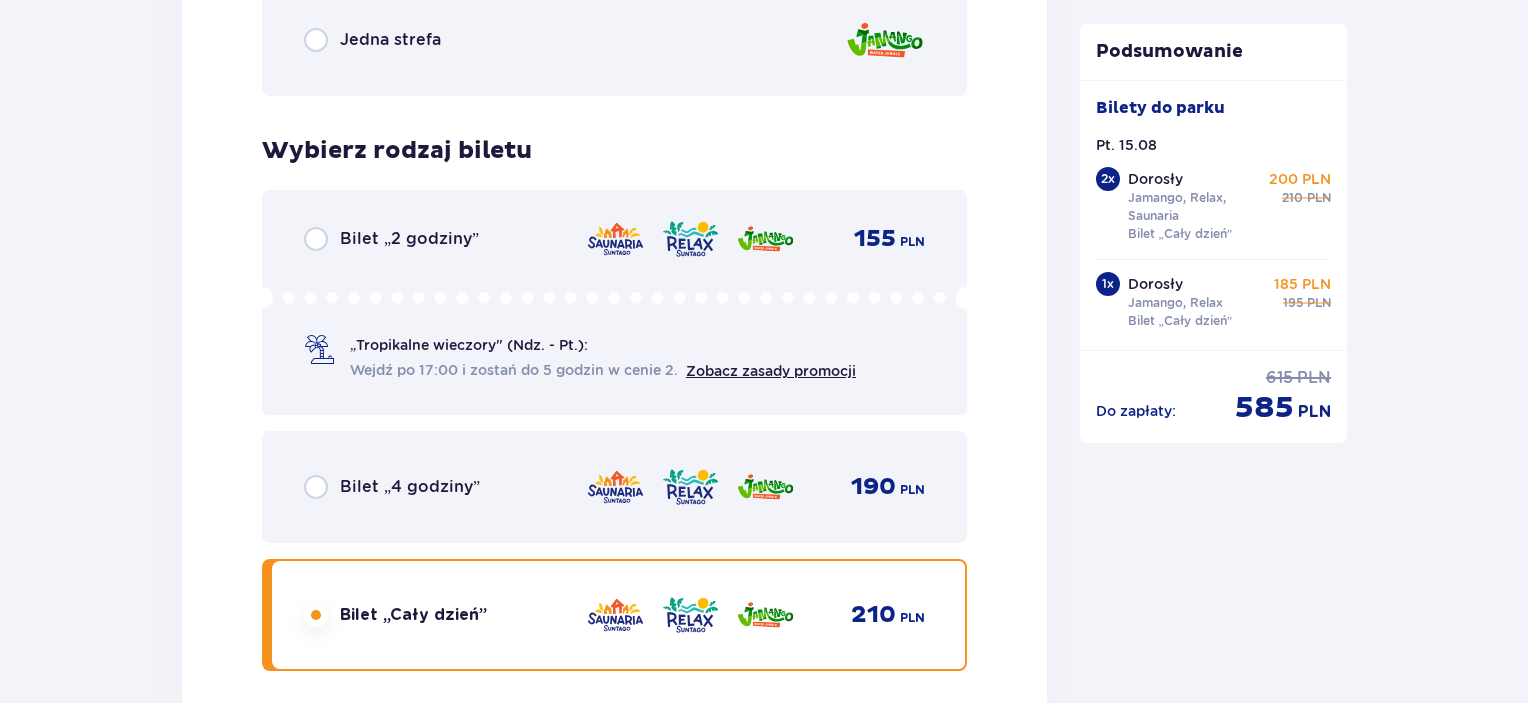 radio on "true" 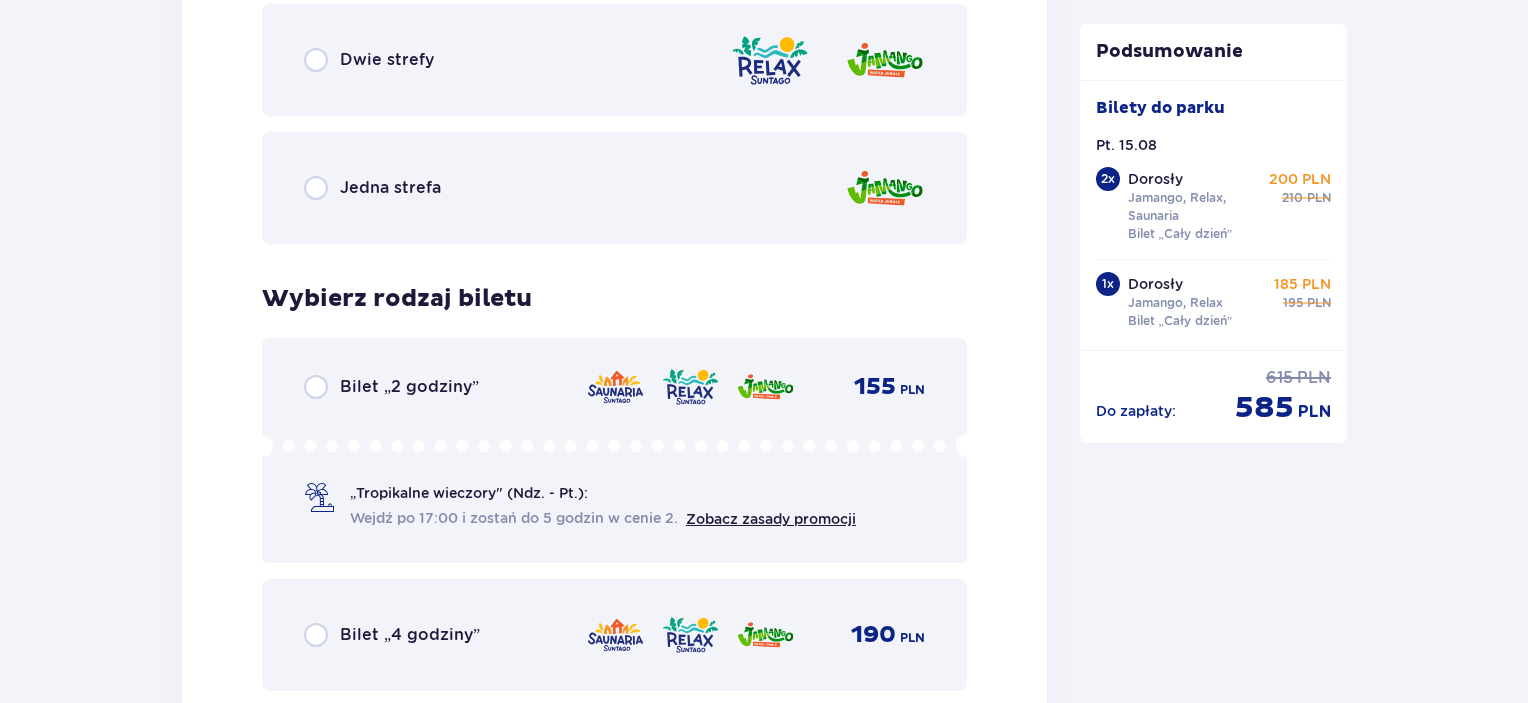 click at bounding box center [316, 763] 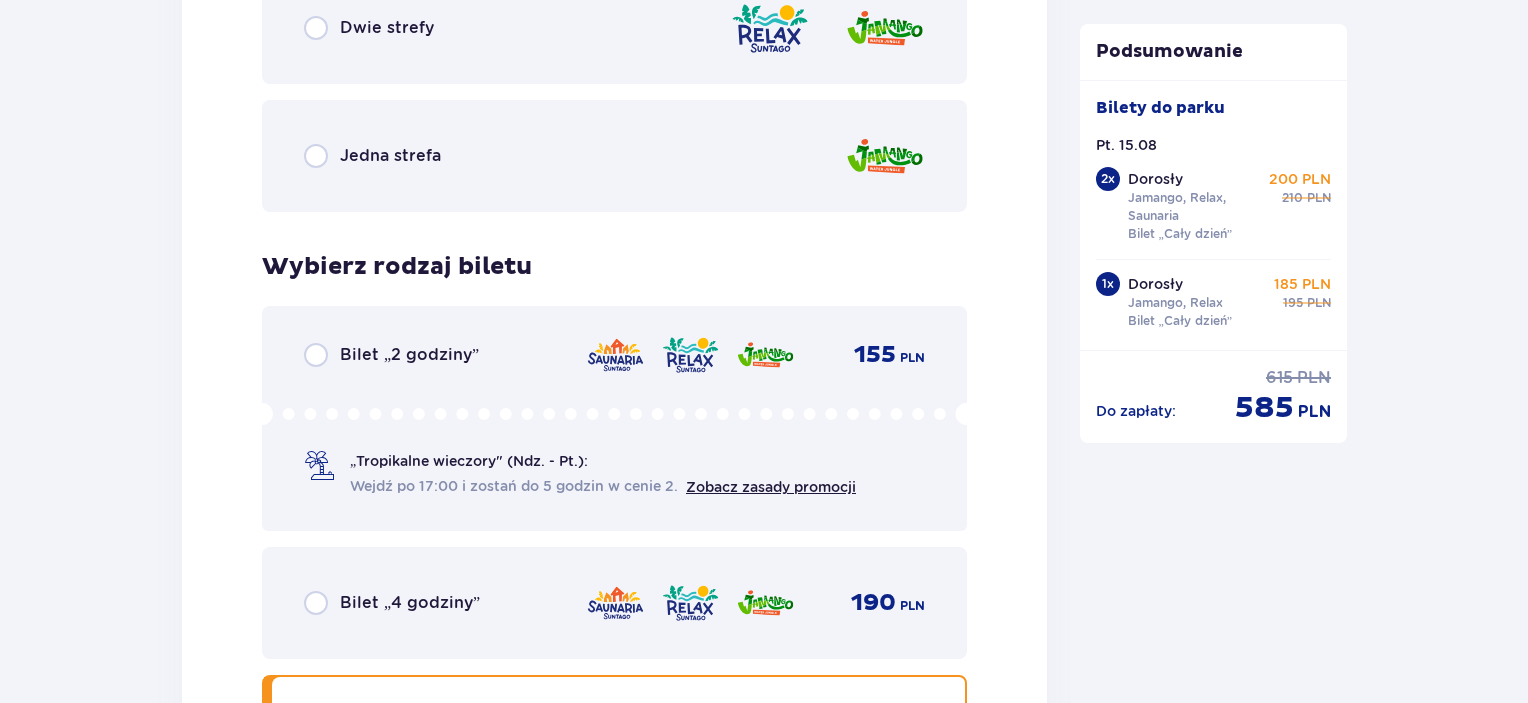 click at bounding box center (316, -2491) 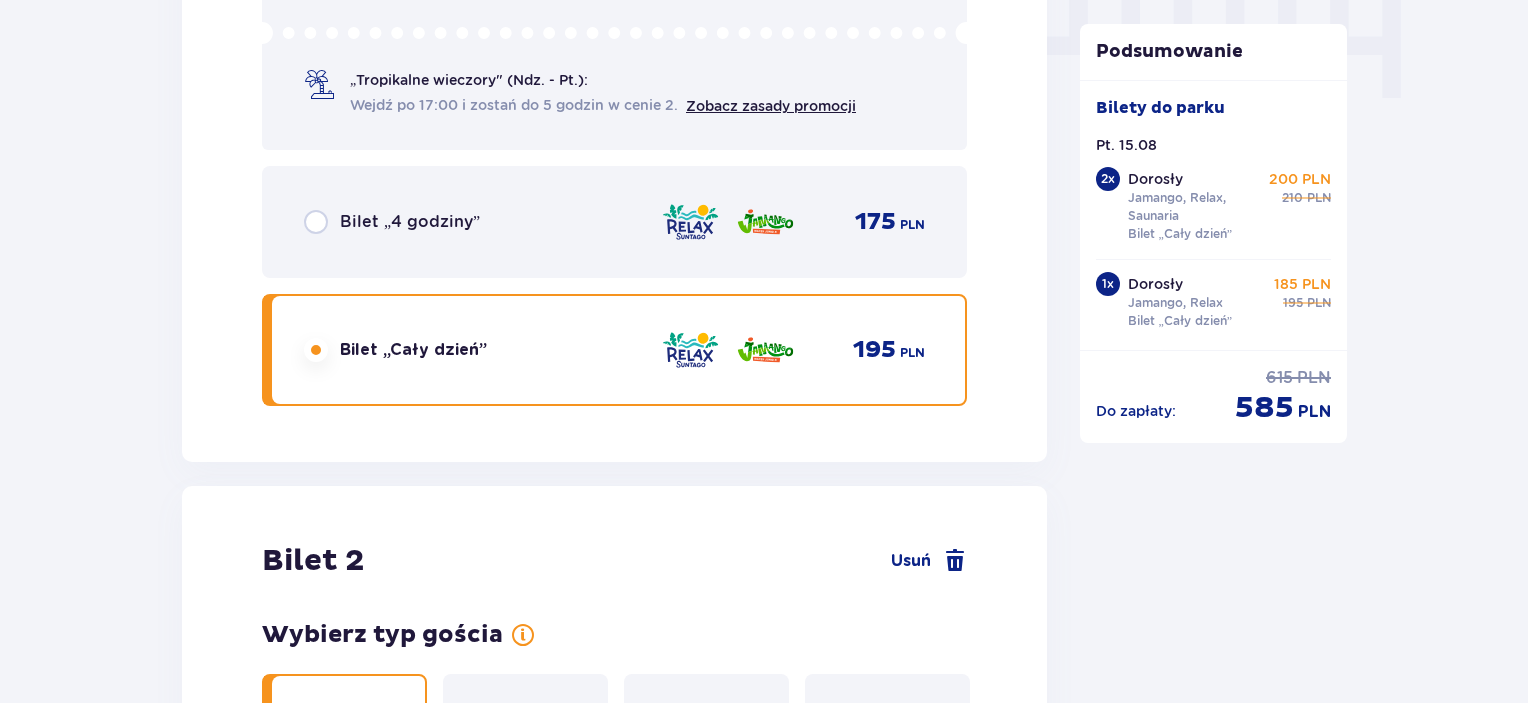 scroll, scrollTop: 2056, scrollLeft: 0, axis: vertical 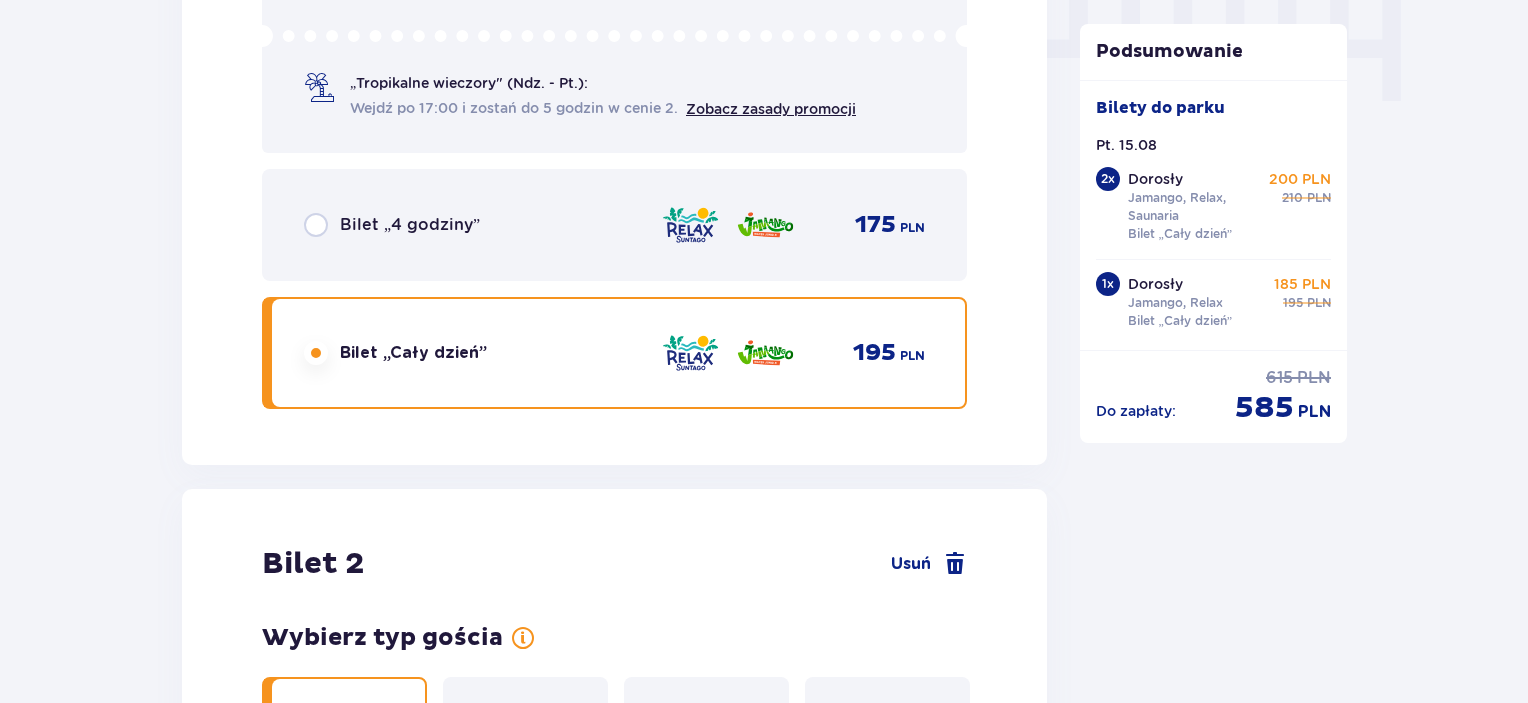 click at bounding box center (316, 1964) 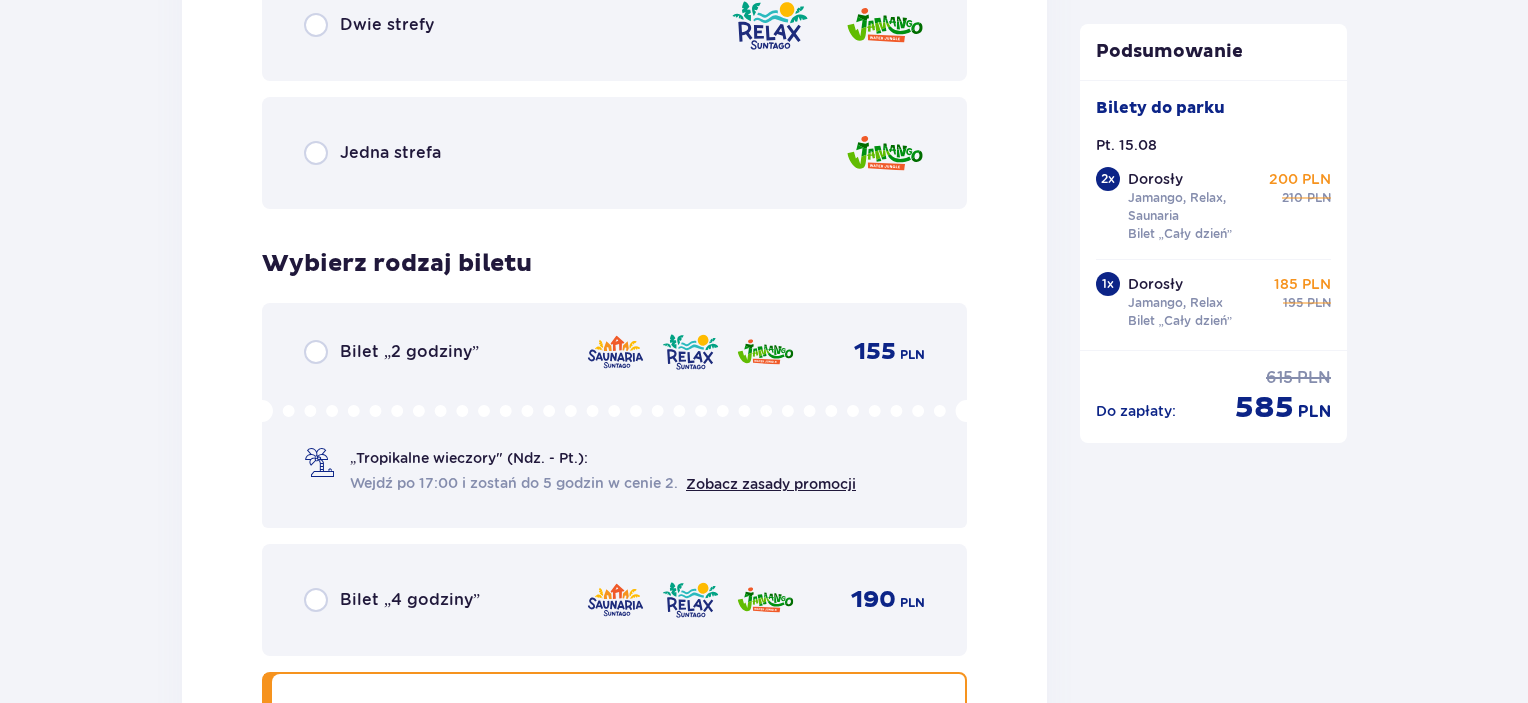 scroll, scrollTop: 3666, scrollLeft: 0, axis: vertical 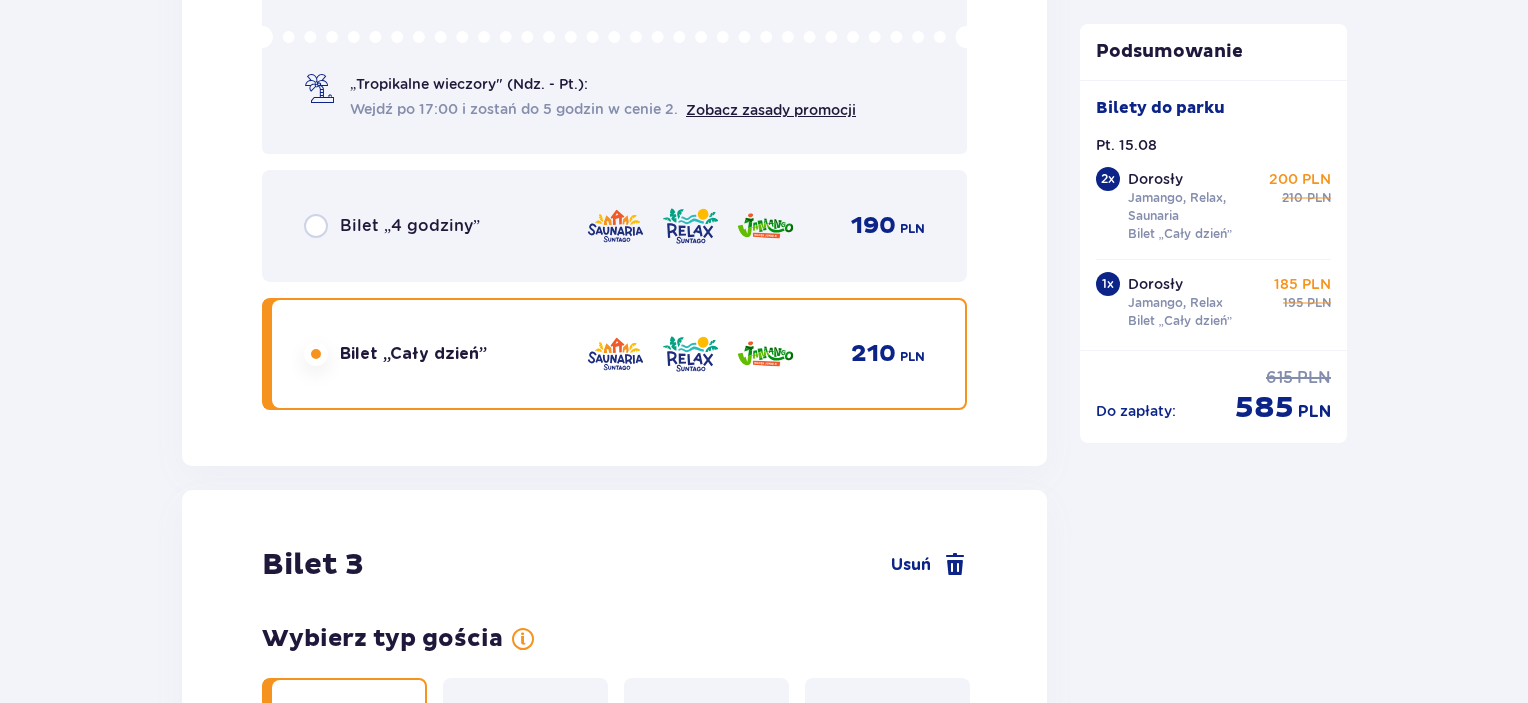 click at bounding box center (316, -1257) 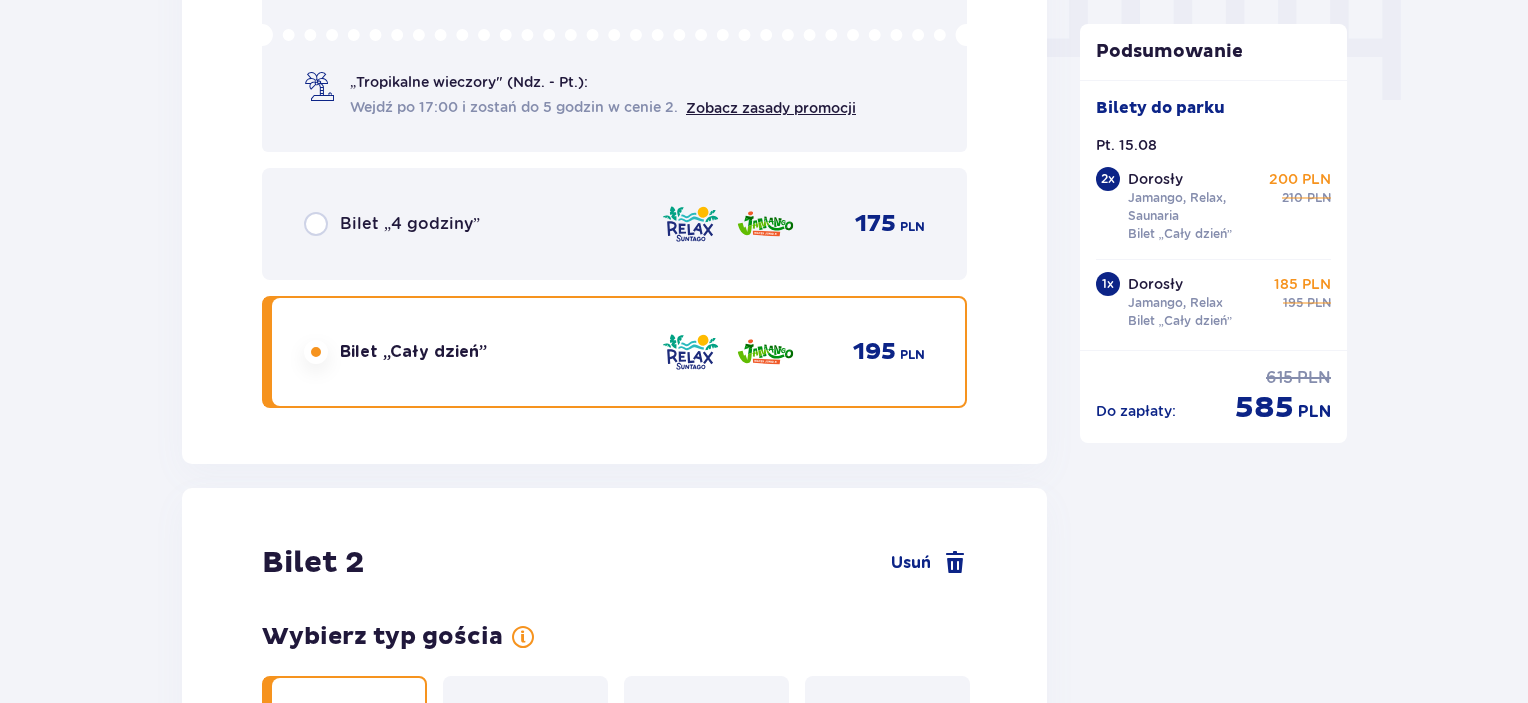 scroll, scrollTop: 2056, scrollLeft: 0, axis: vertical 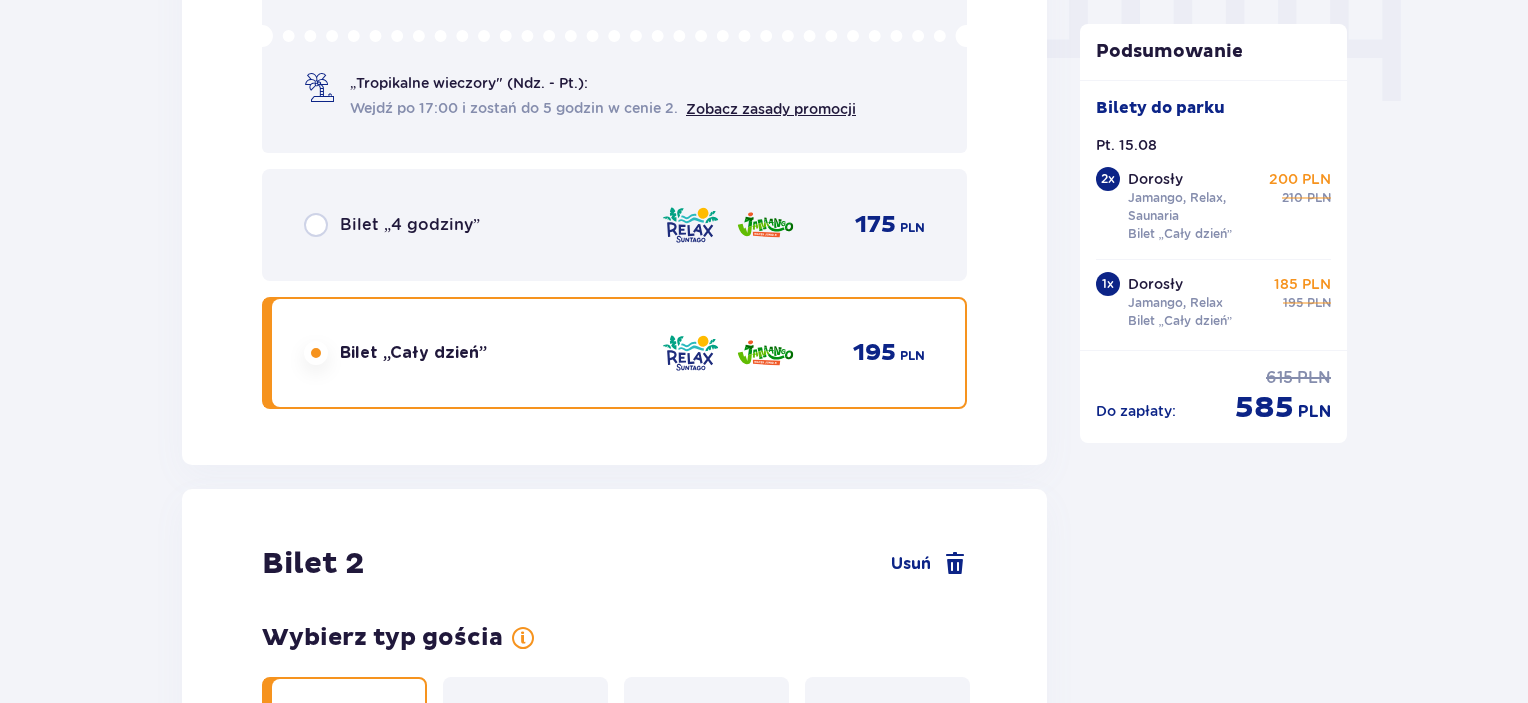 click at bounding box center [316, 1964] 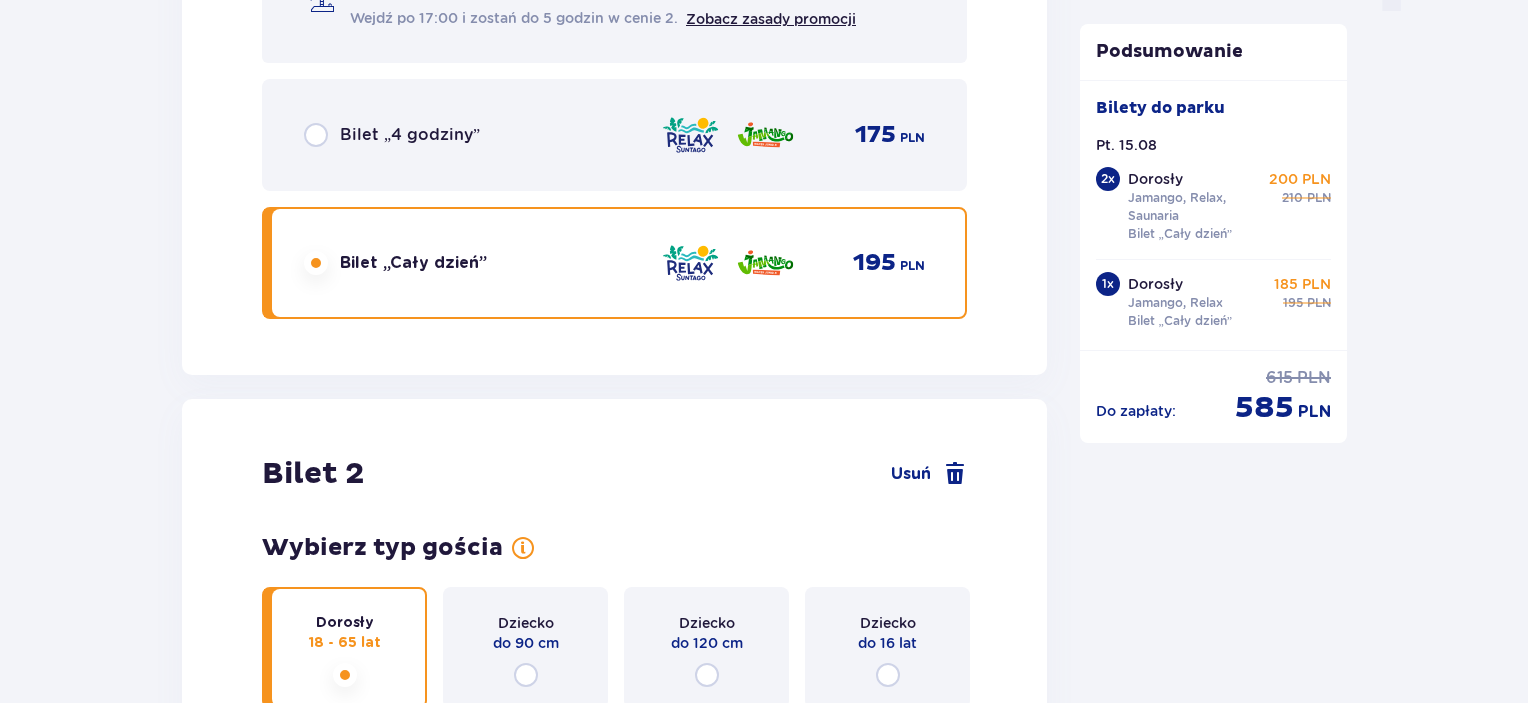 click at bounding box center (316, 3485) 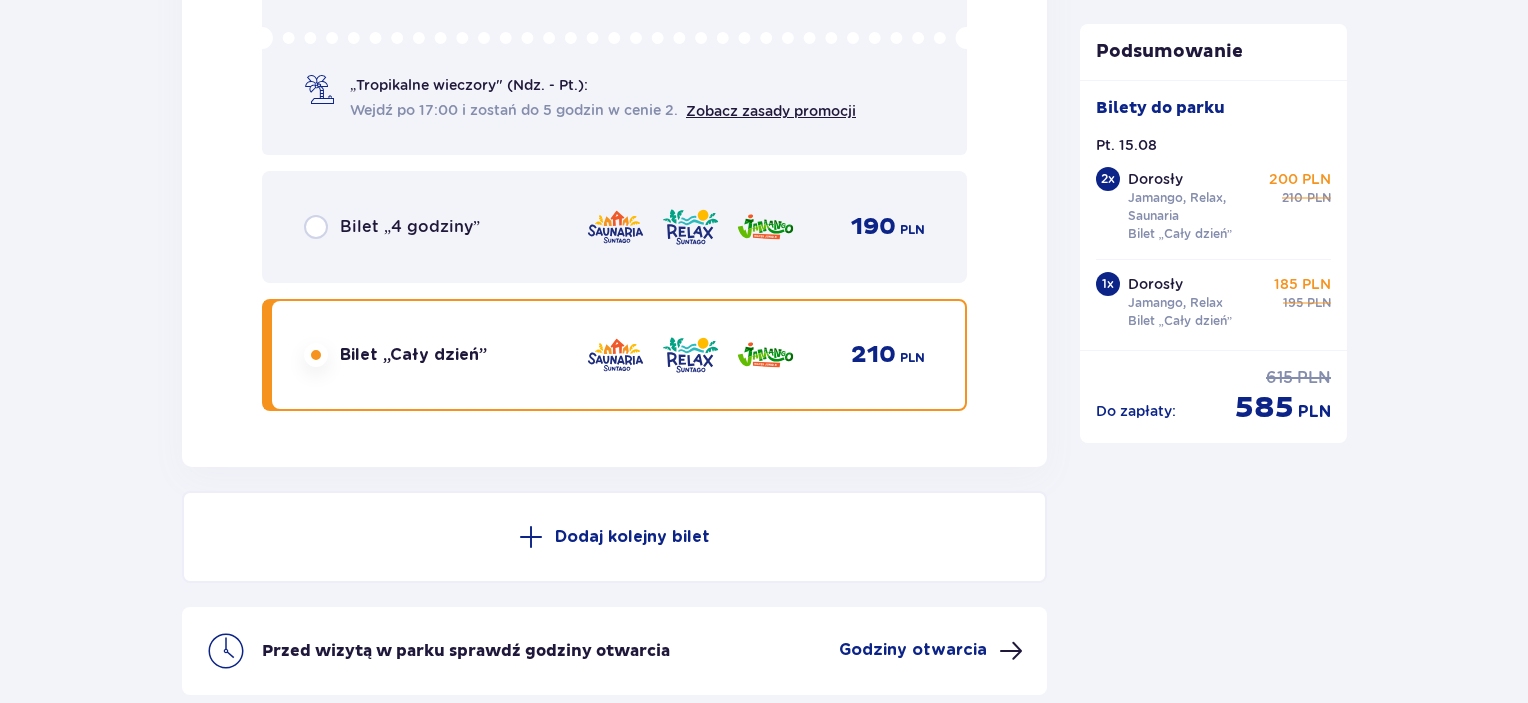 scroll, scrollTop: 5456, scrollLeft: 0, axis: vertical 